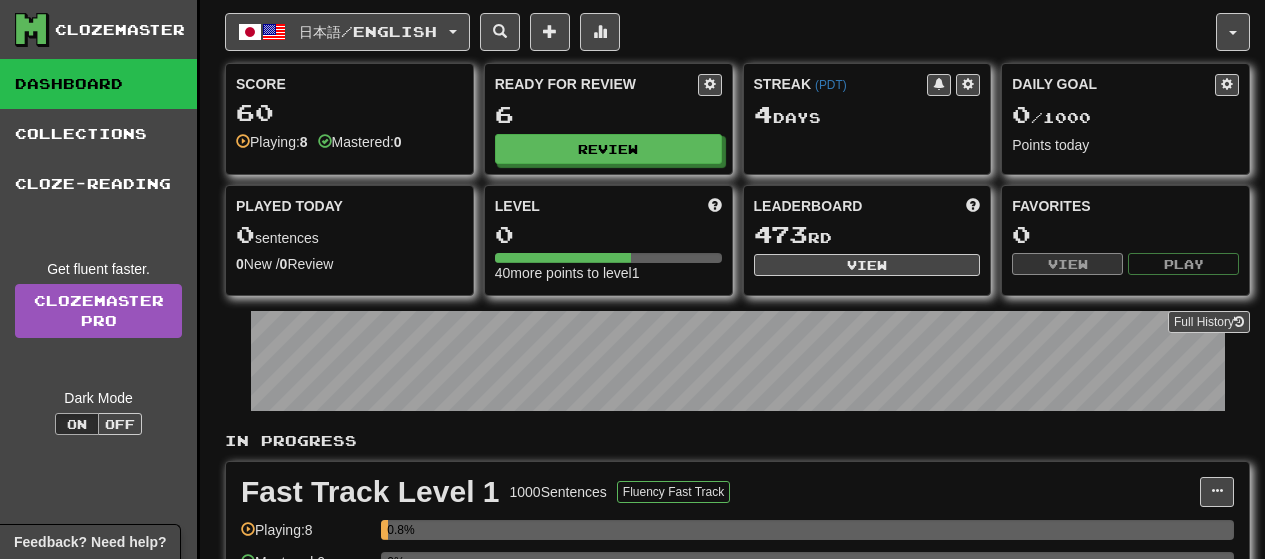 scroll, scrollTop: 0, scrollLeft: 0, axis: both 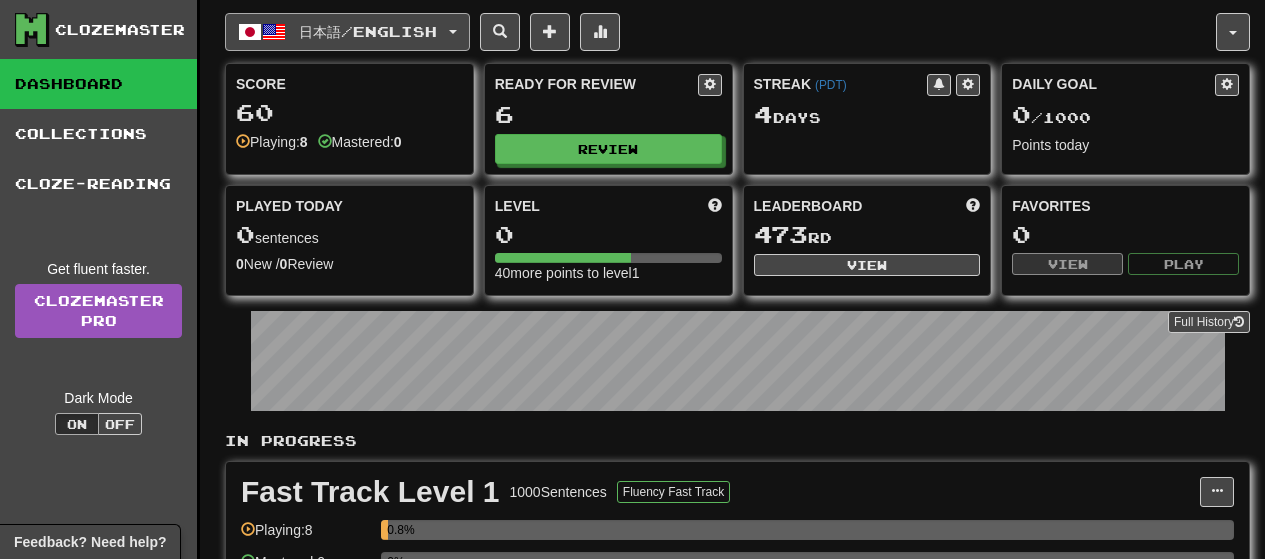 click on "日本語  /  English" at bounding box center (347, 32) 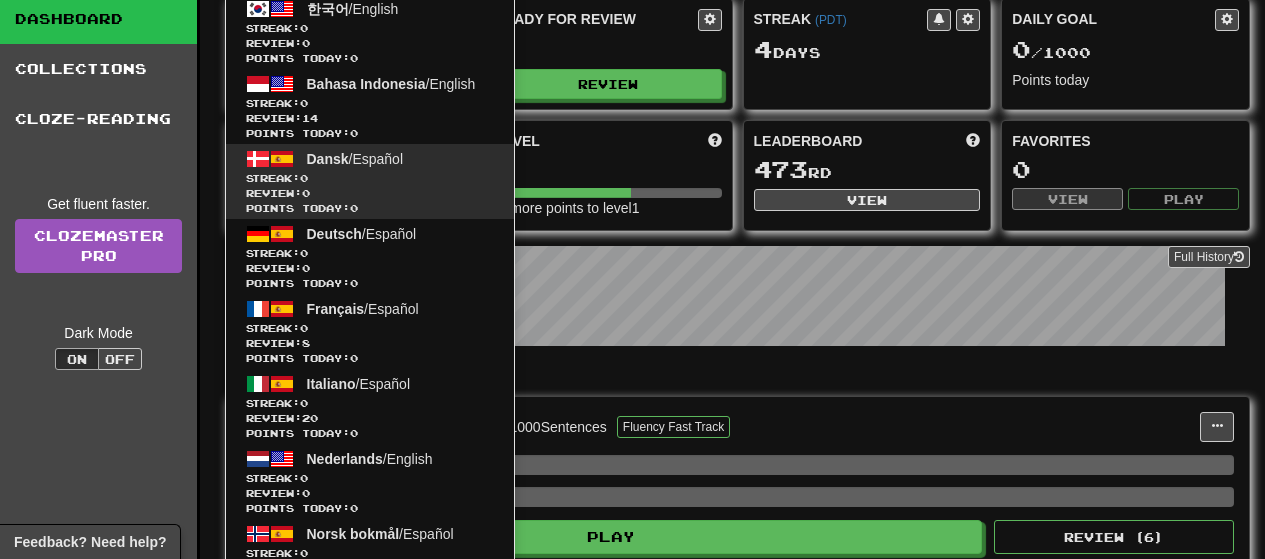 scroll, scrollTop: 100, scrollLeft: 0, axis: vertical 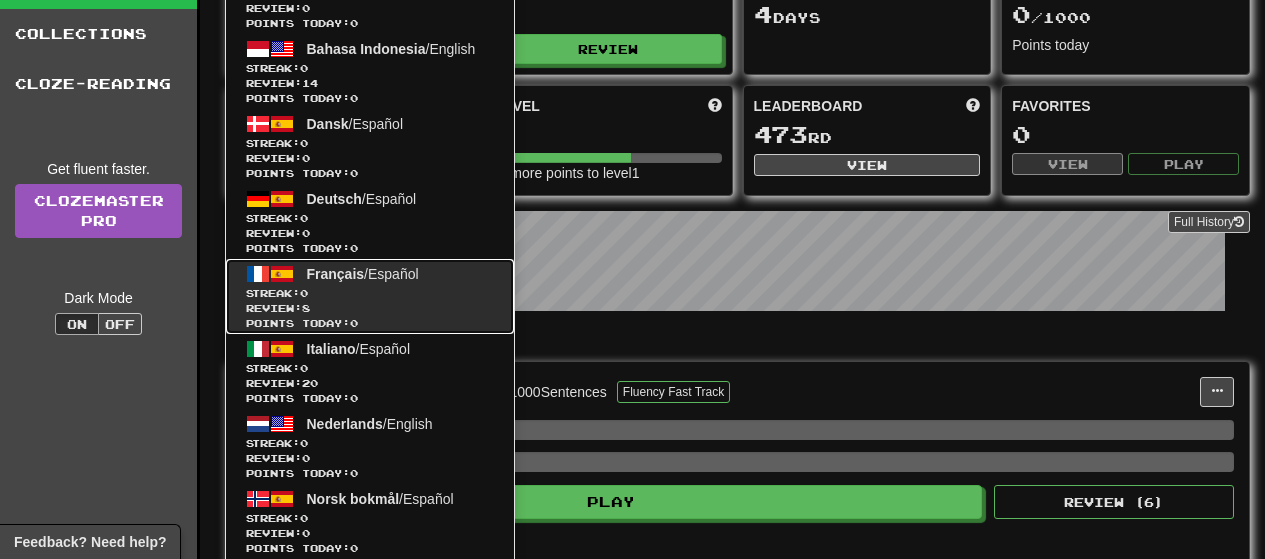 click on "Streak:  0" at bounding box center [370, 293] 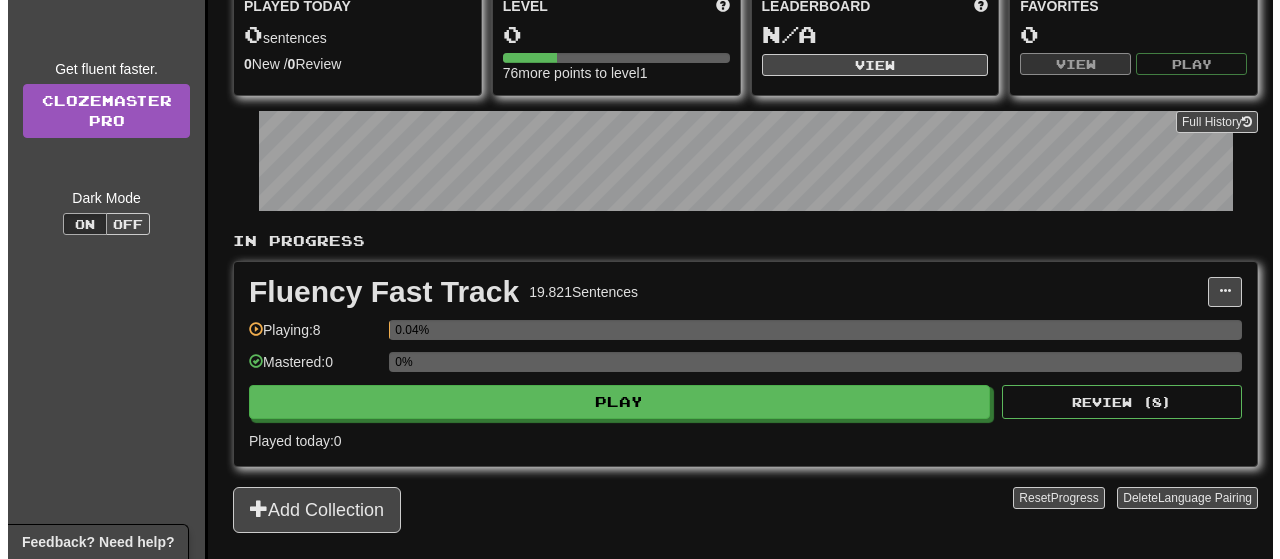 scroll, scrollTop: 300, scrollLeft: 0, axis: vertical 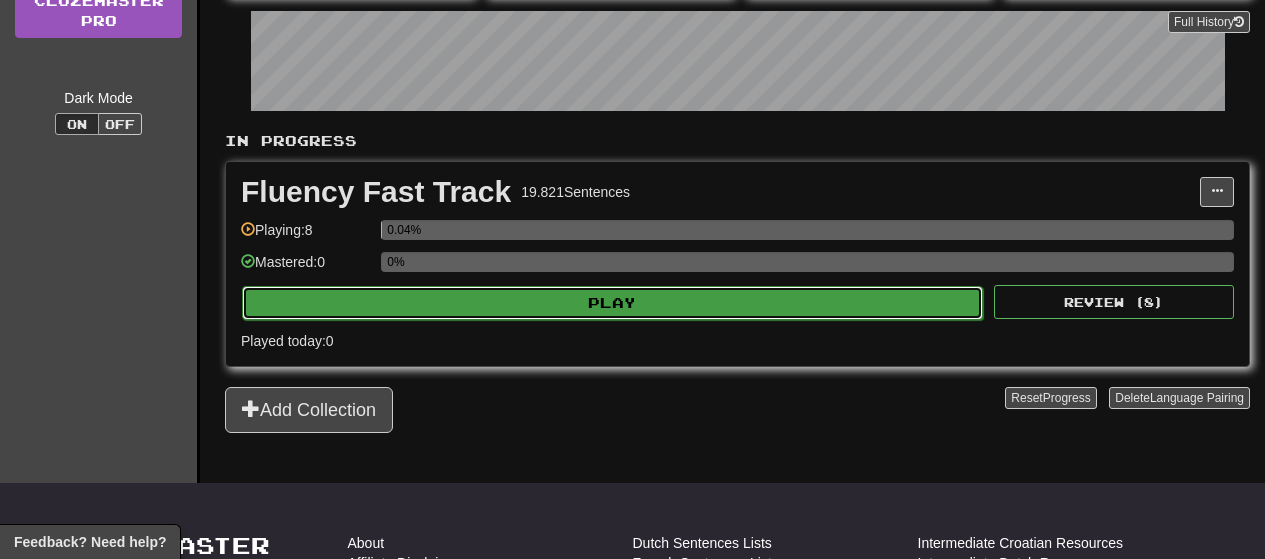 click on "Play" at bounding box center (612, 303) 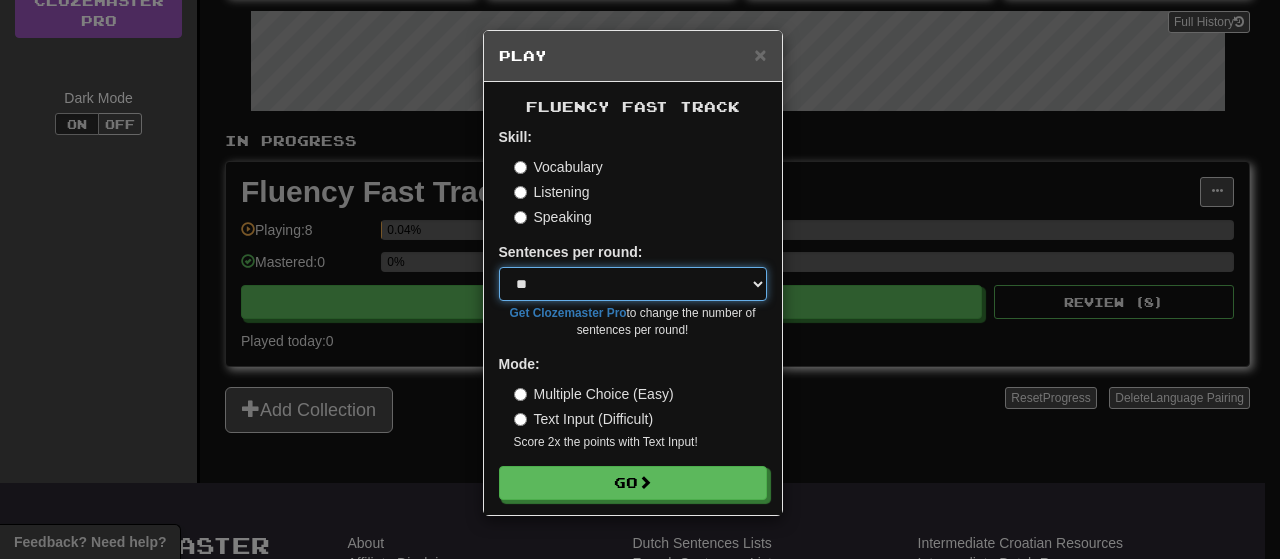 click on "* ** ** ** ** ** *** ********" at bounding box center (633, 284) 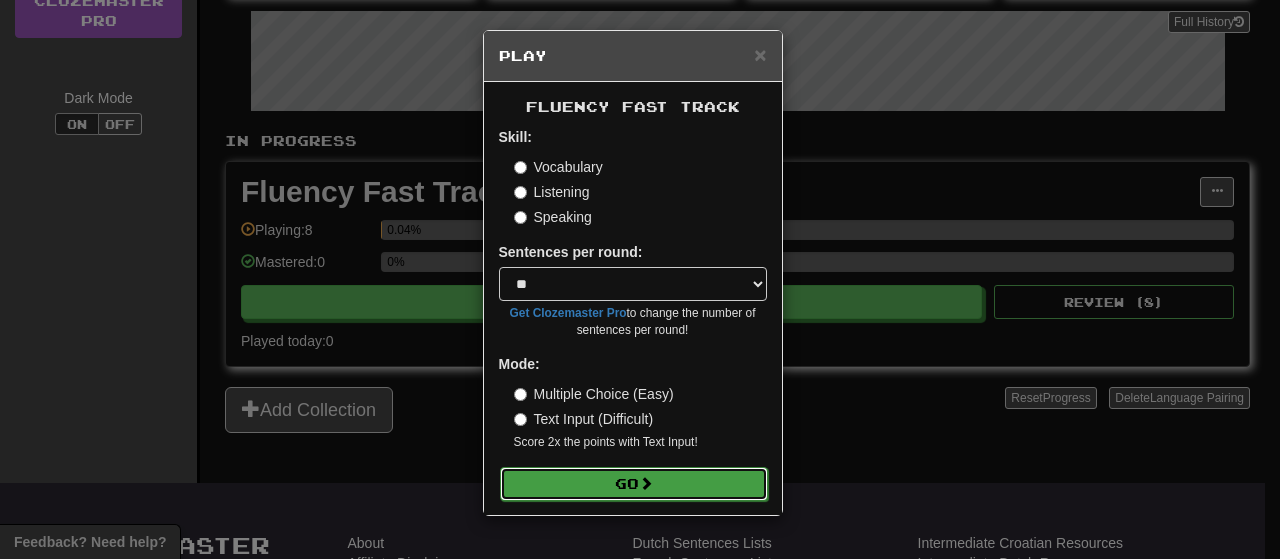 click on "Go" at bounding box center [634, 484] 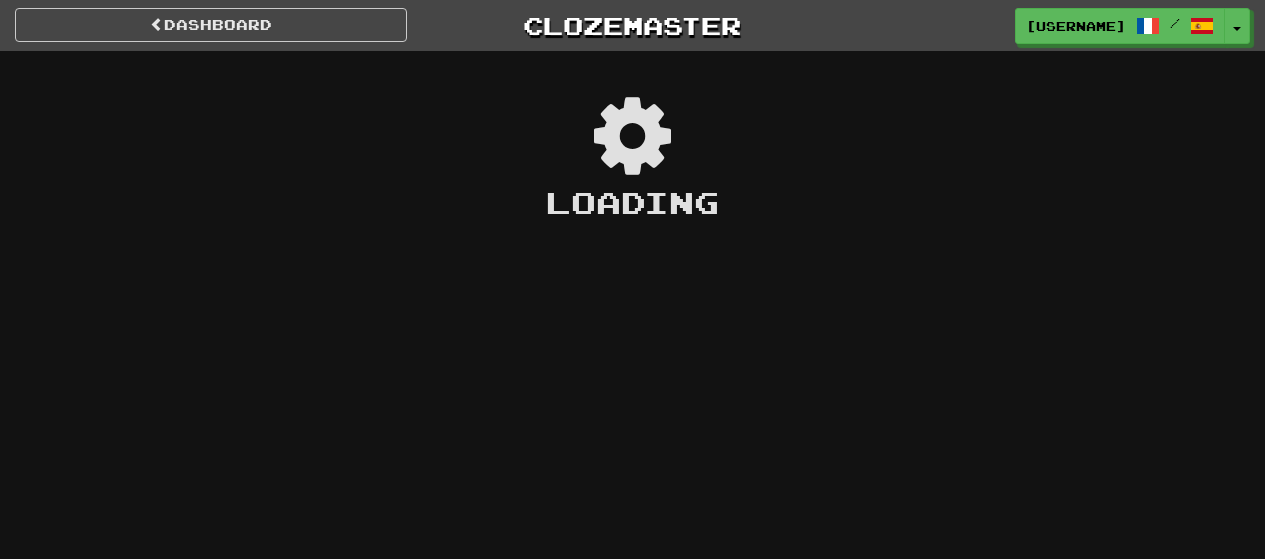 scroll, scrollTop: 0, scrollLeft: 0, axis: both 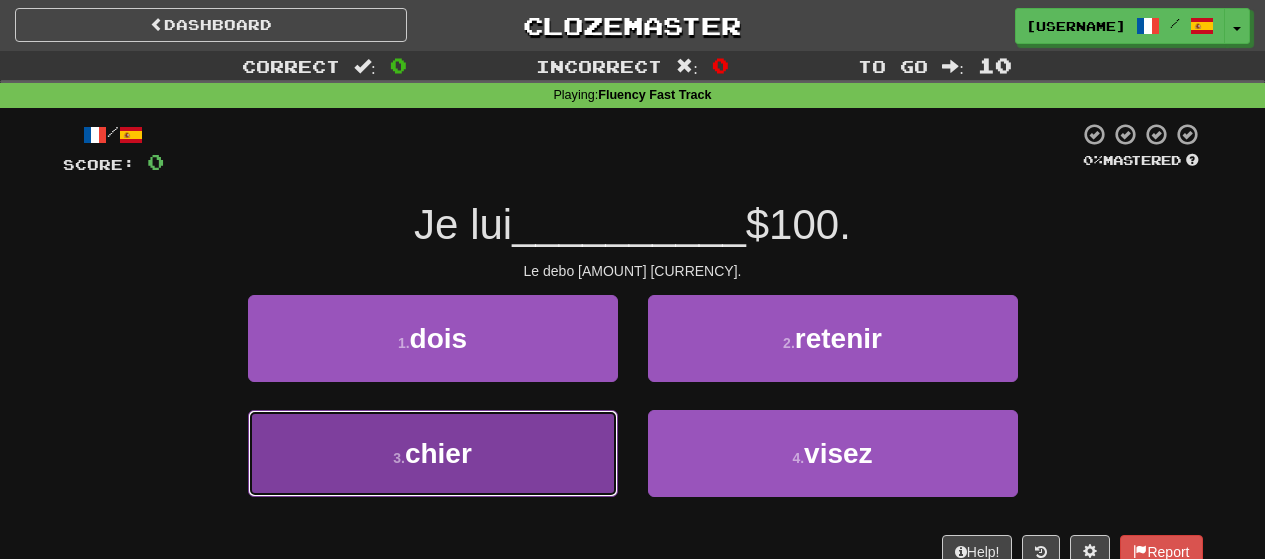 click on "3 .  chier" at bounding box center [433, 453] 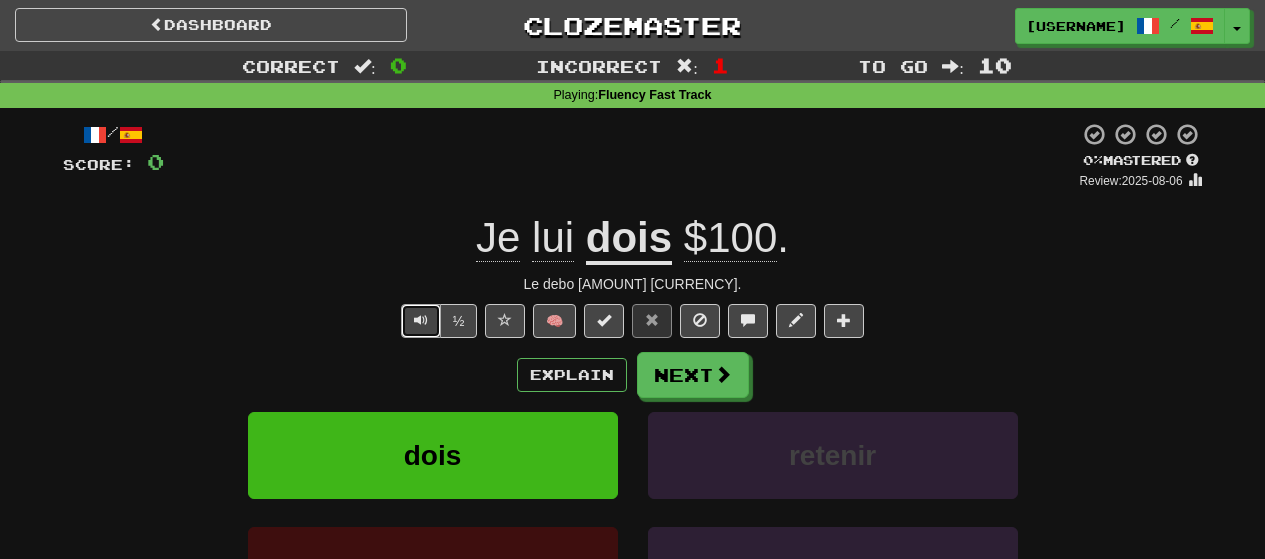 click at bounding box center [421, 321] 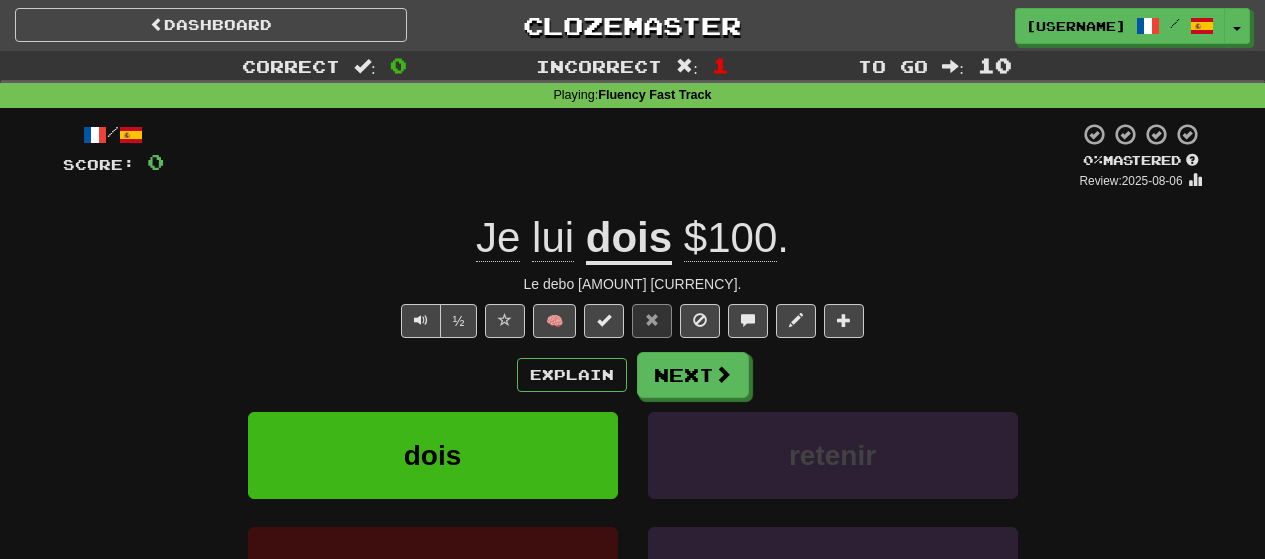 click on "dois" at bounding box center (629, 239) 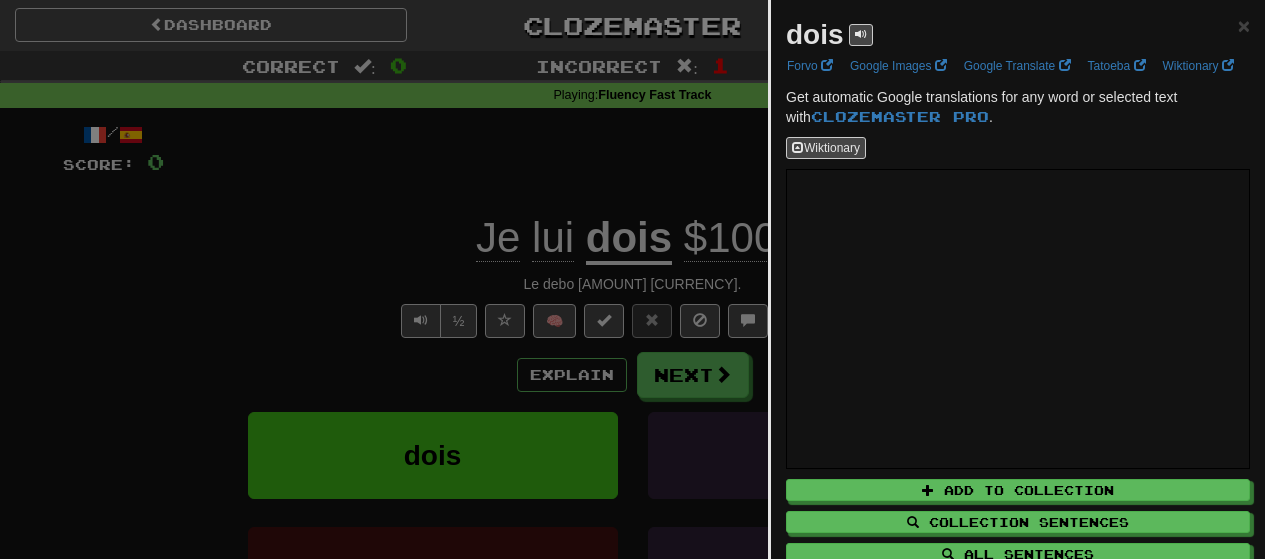 click at bounding box center [632, 279] 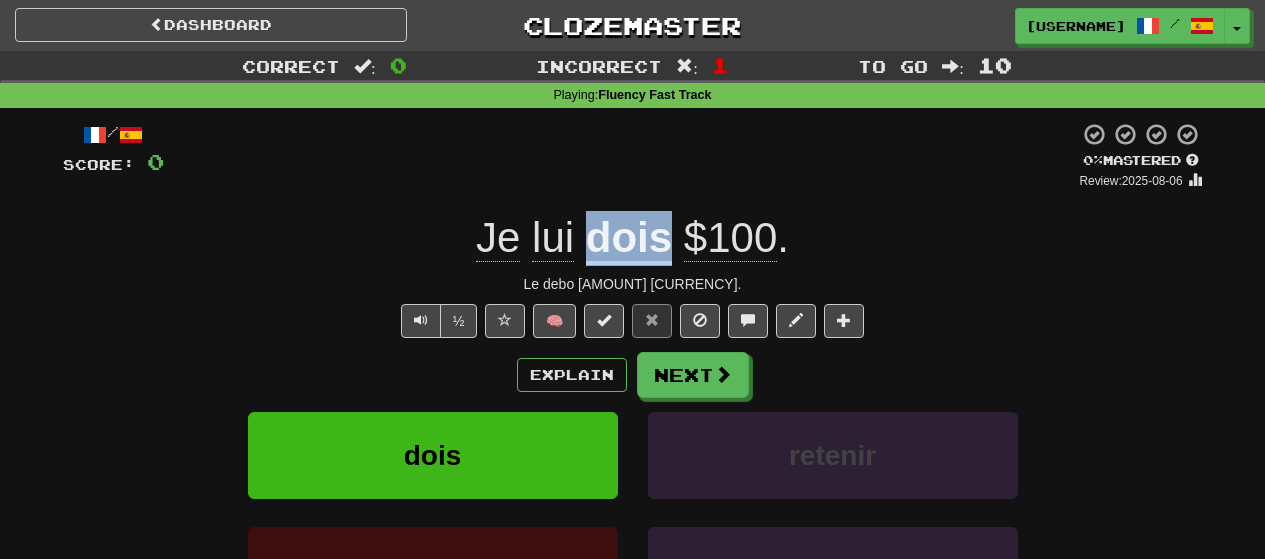 drag, startPoint x: 585, startPoint y: 244, endPoint x: 661, endPoint y: 242, distance: 76.02631 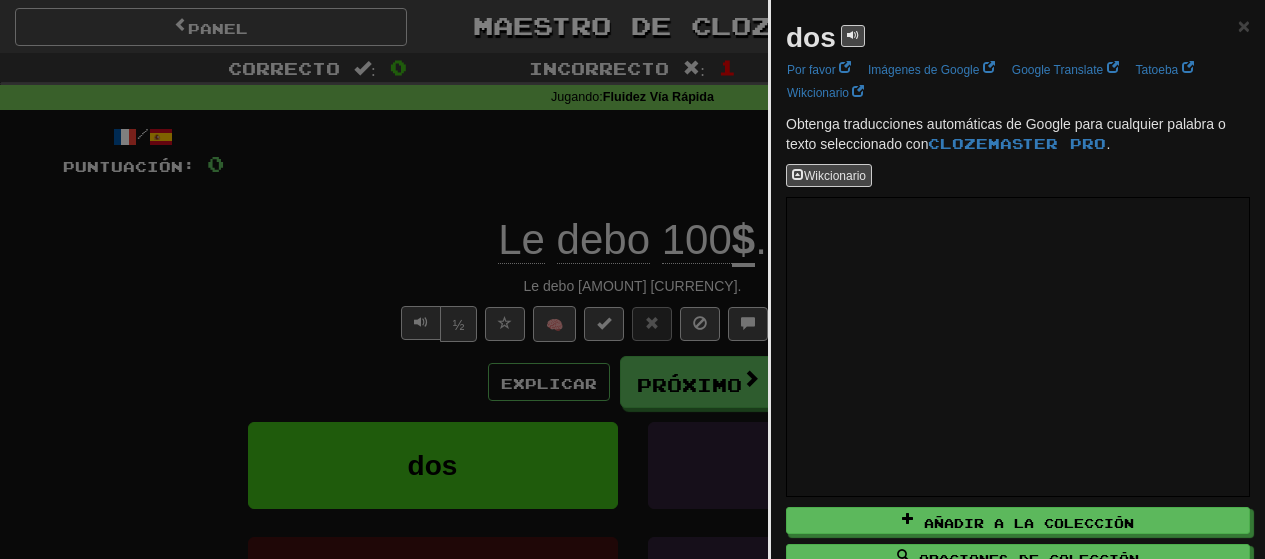 click at bounding box center [632, 279] 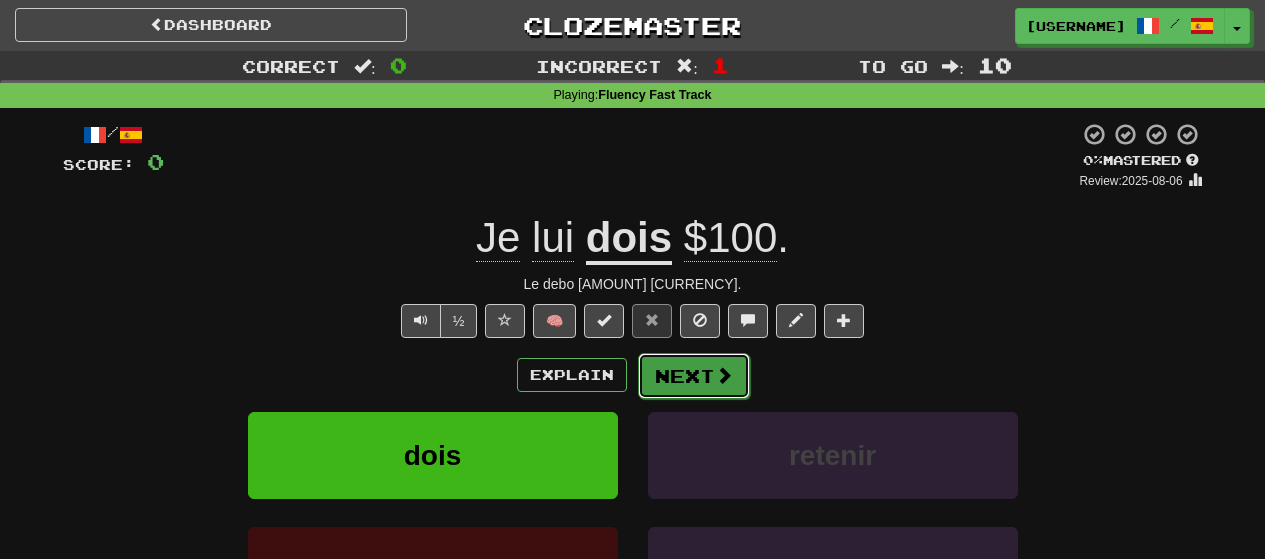 click on "Next" at bounding box center (694, 376) 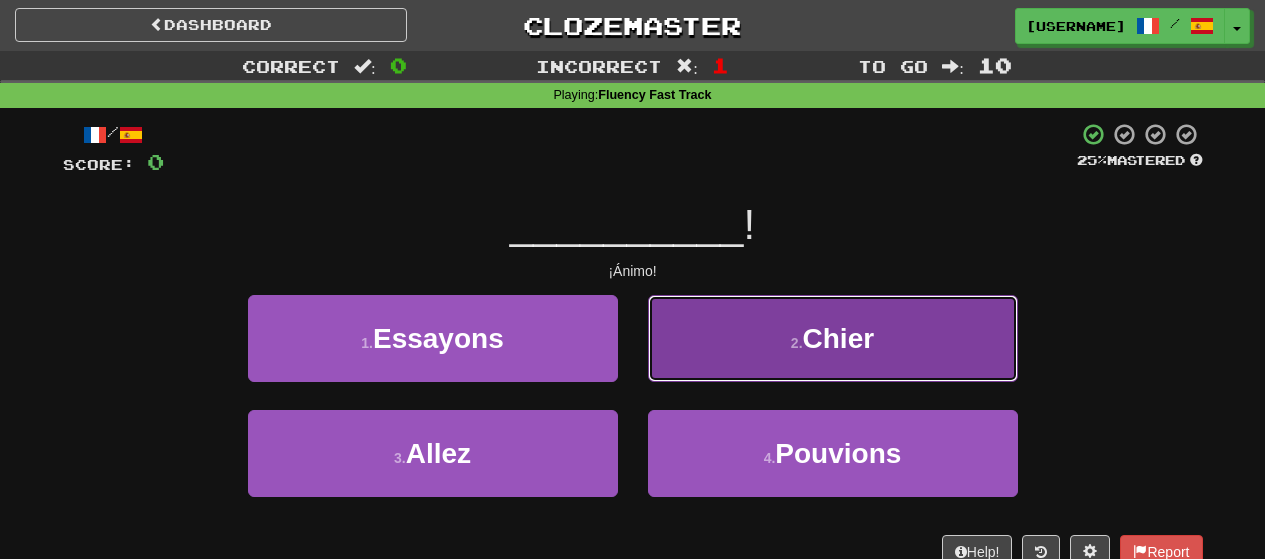 click on "2 .  Chier" at bounding box center (833, 338) 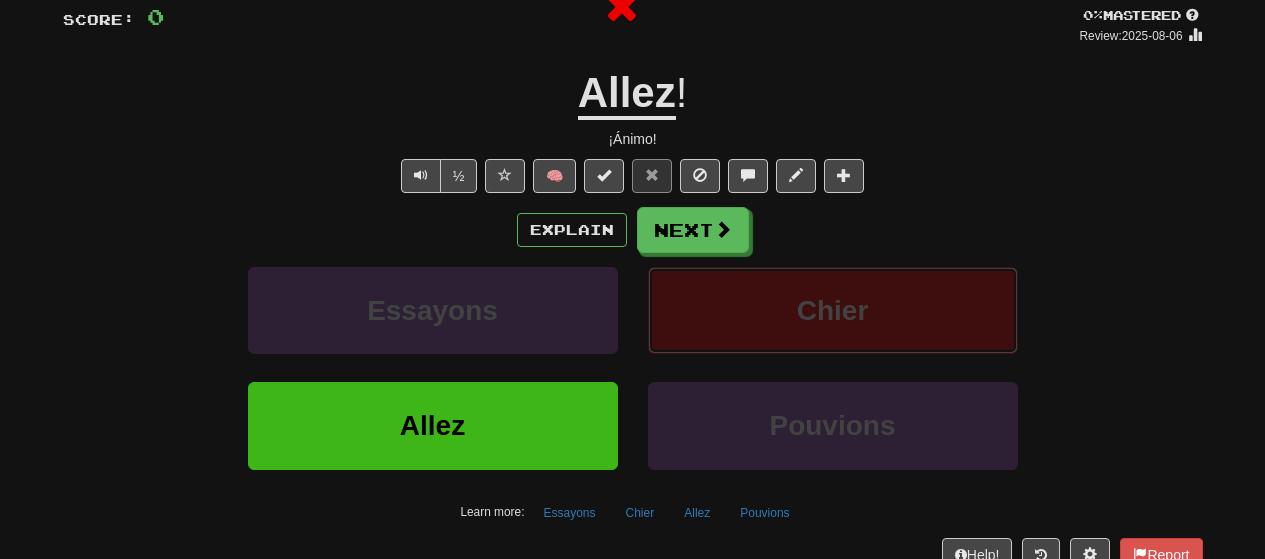 scroll, scrollTop: 100, scrollLeft: 0, axis: vertical 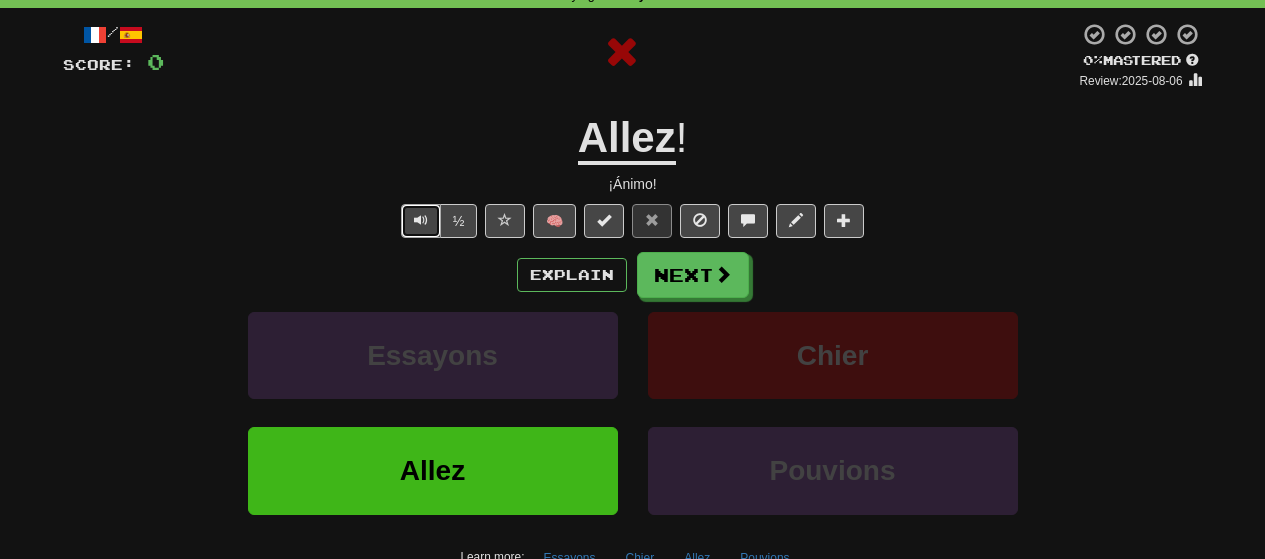 click at bounding box center (421, 220) 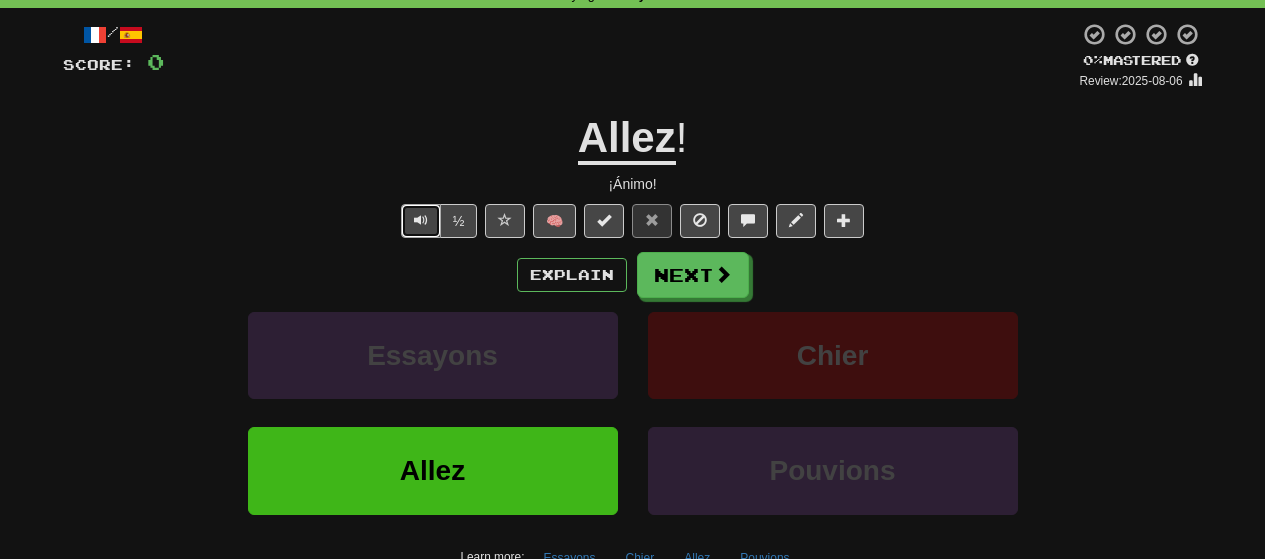 click at bounding box center [421, 220] 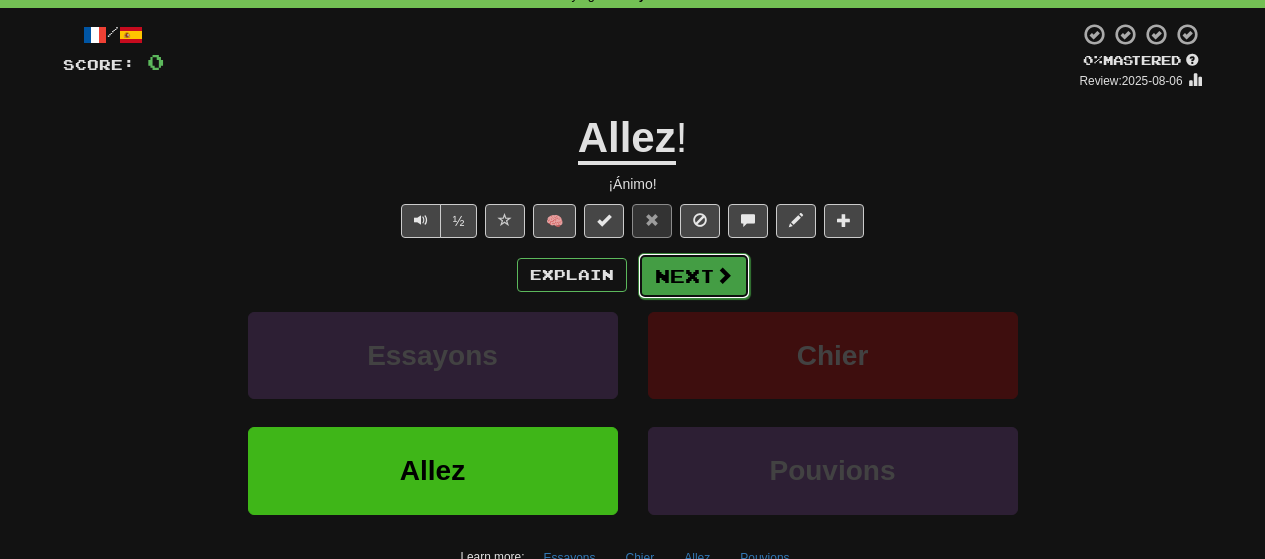 click on "Next" at bounding box center [694, 276] 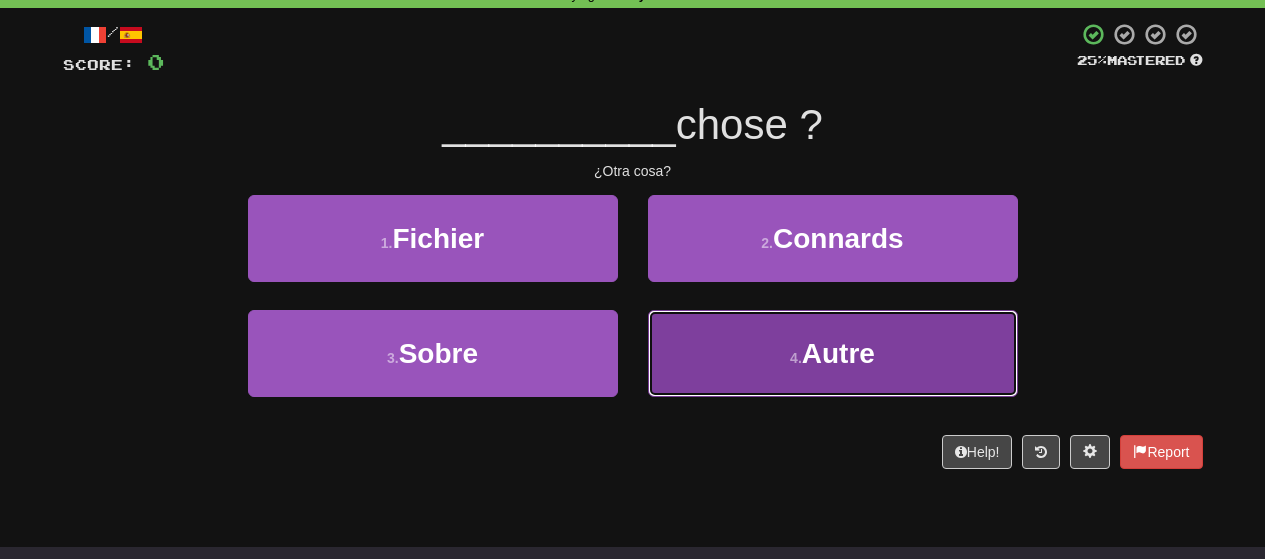 click on "4 .  Autre" at bounding box center (833, 353) 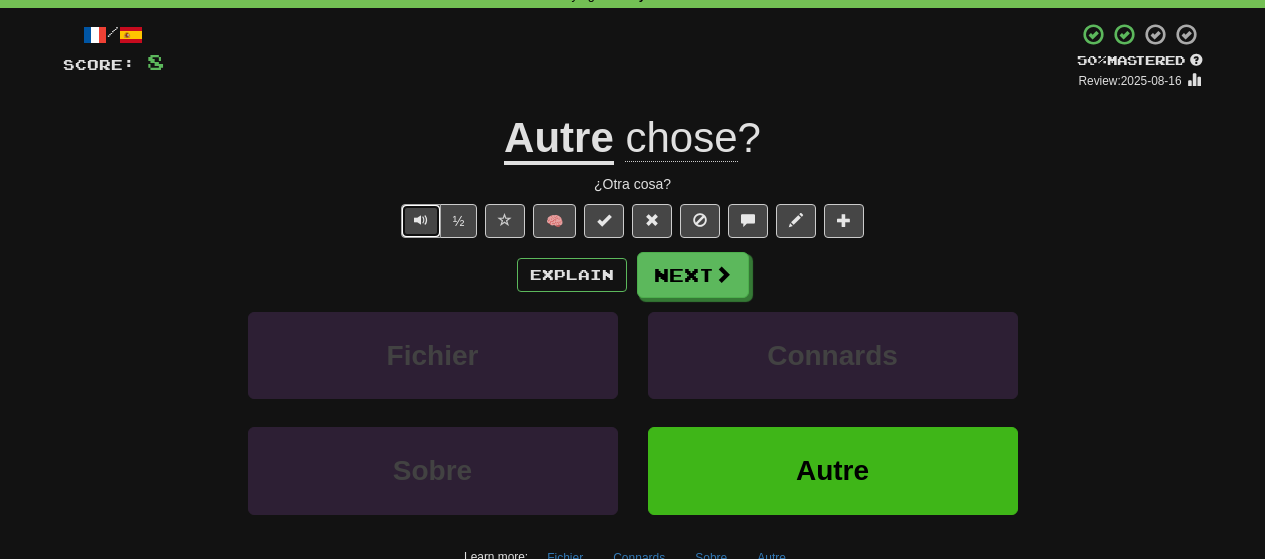 click at bounding box center [421, 220] 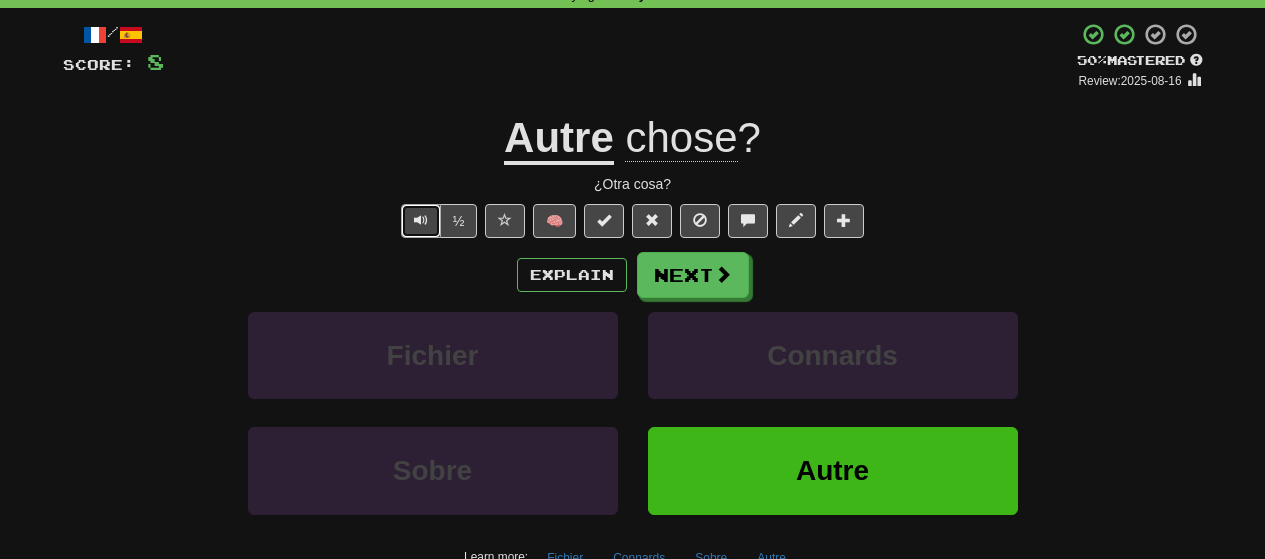 click at bounding box center (421, 220) 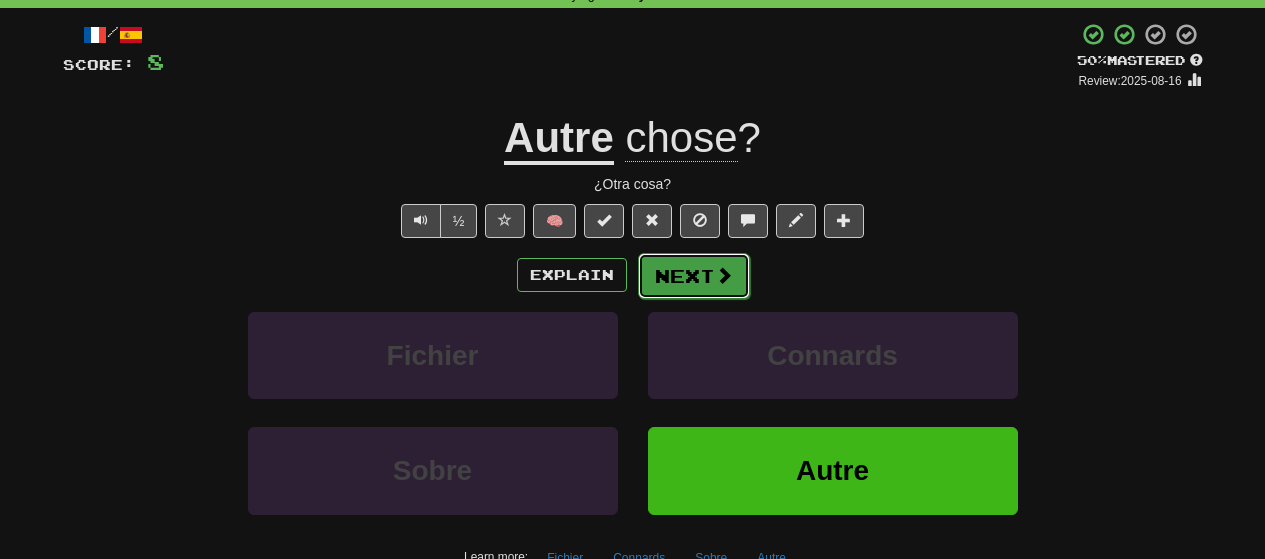 click at bounding box center (724, 275) 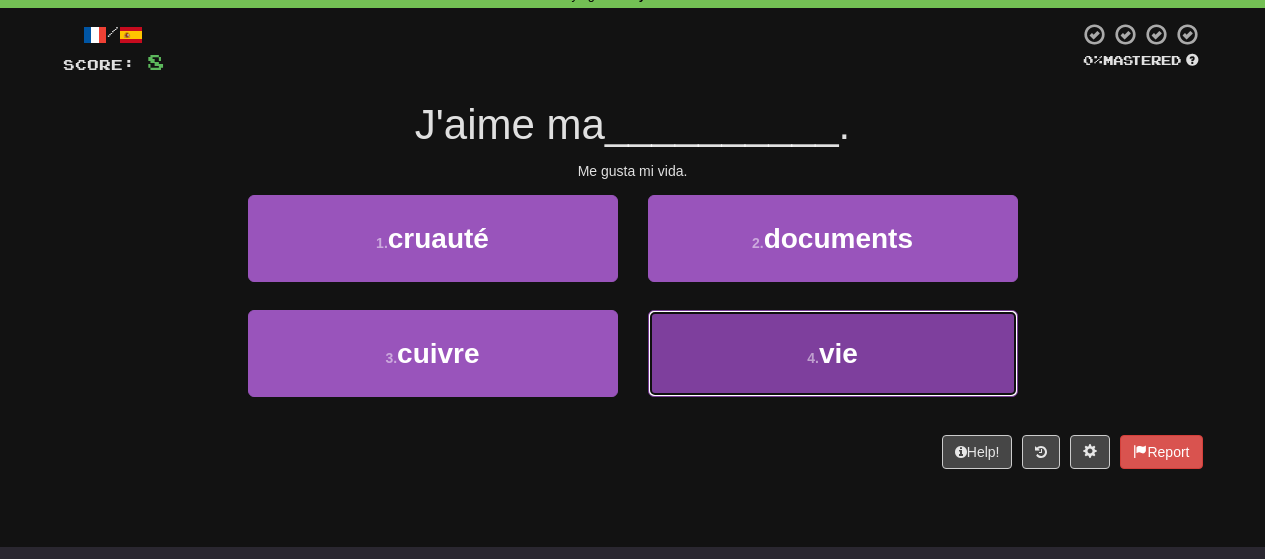 click on "4 .  vie" at bounding box center [833, 353] 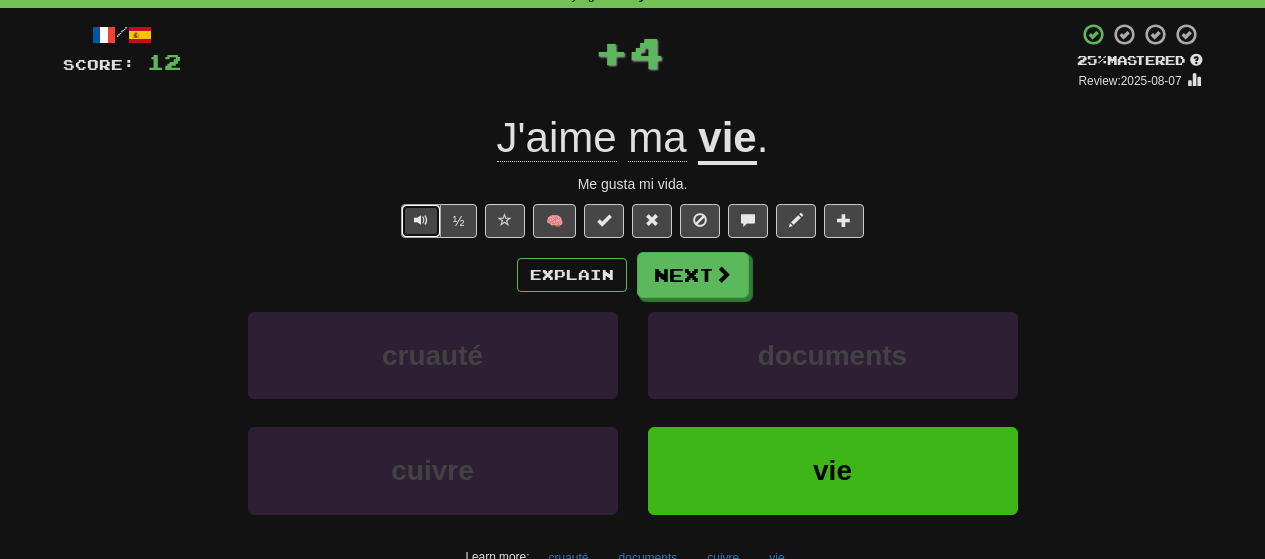 click at bounding box center [421, 221] 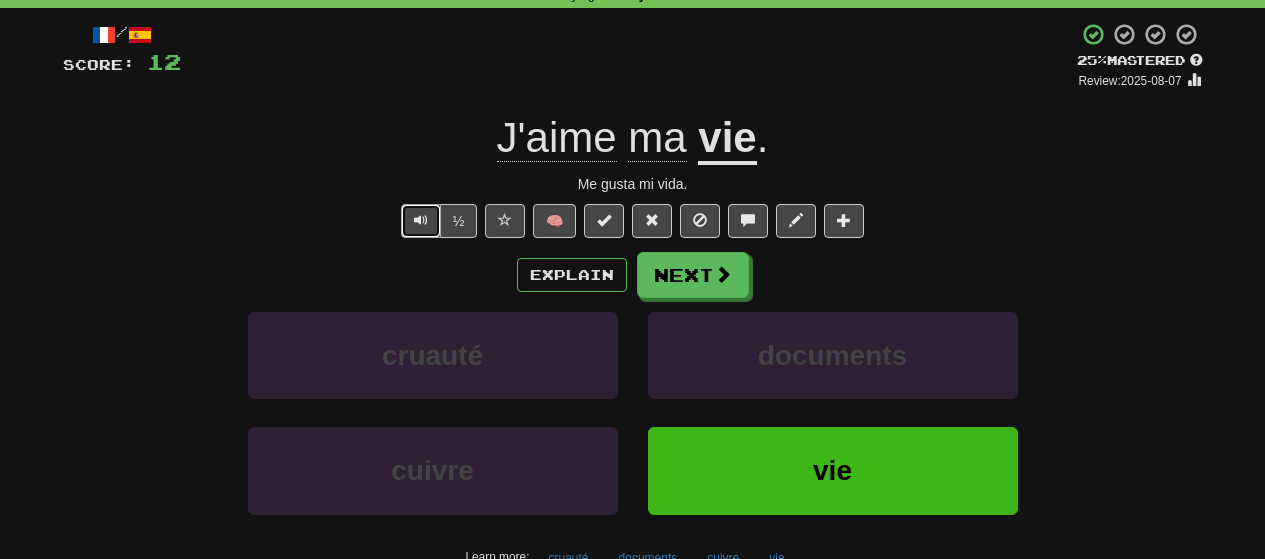 click at bounding box center (421, 221) 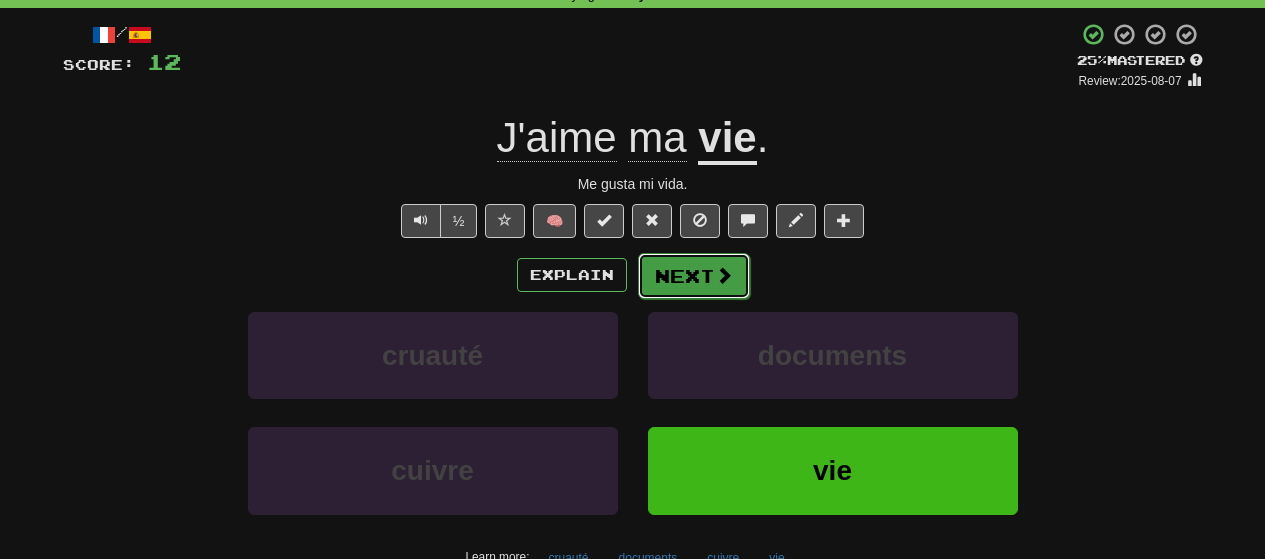 click on "Next" at bounding box center (694, 276) 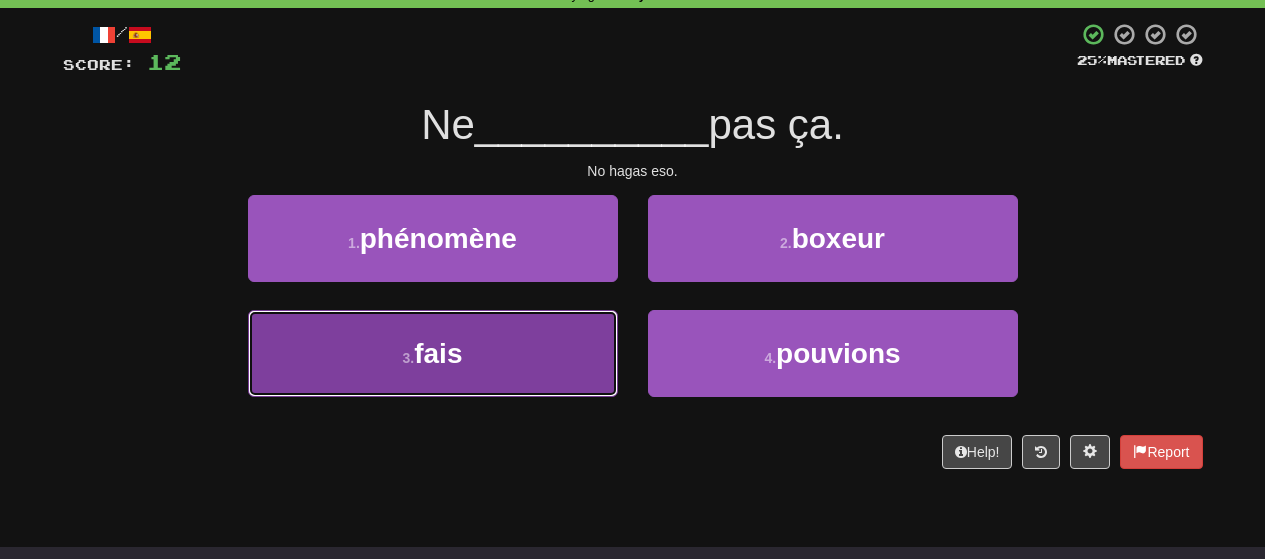 click on "3 .  fais" at bounding box center [433, 353] 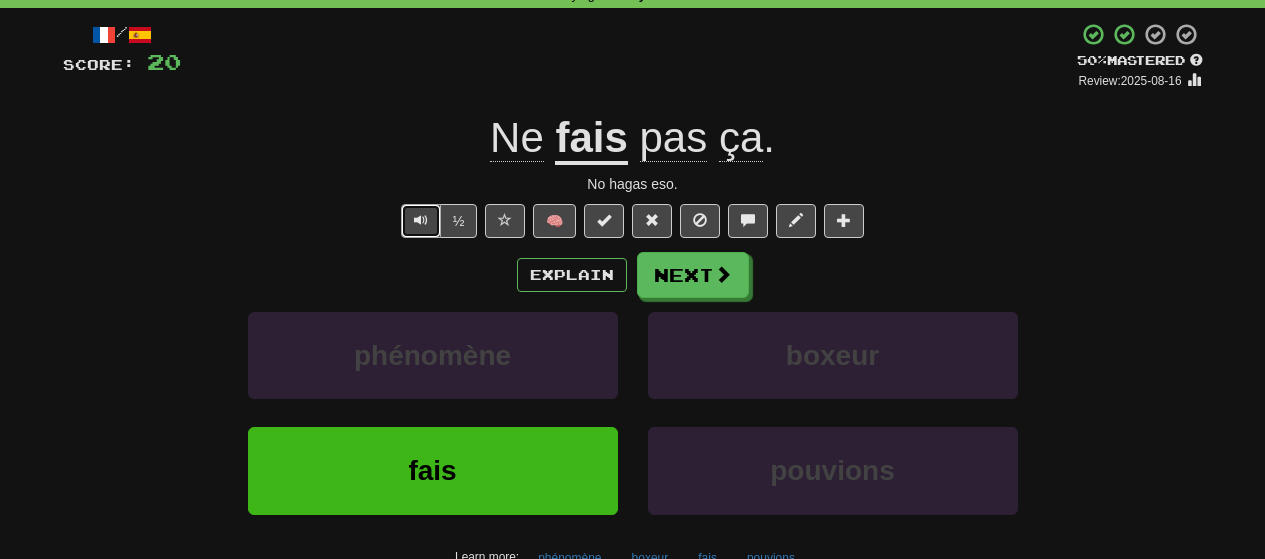click at bounding box center [421, 220] 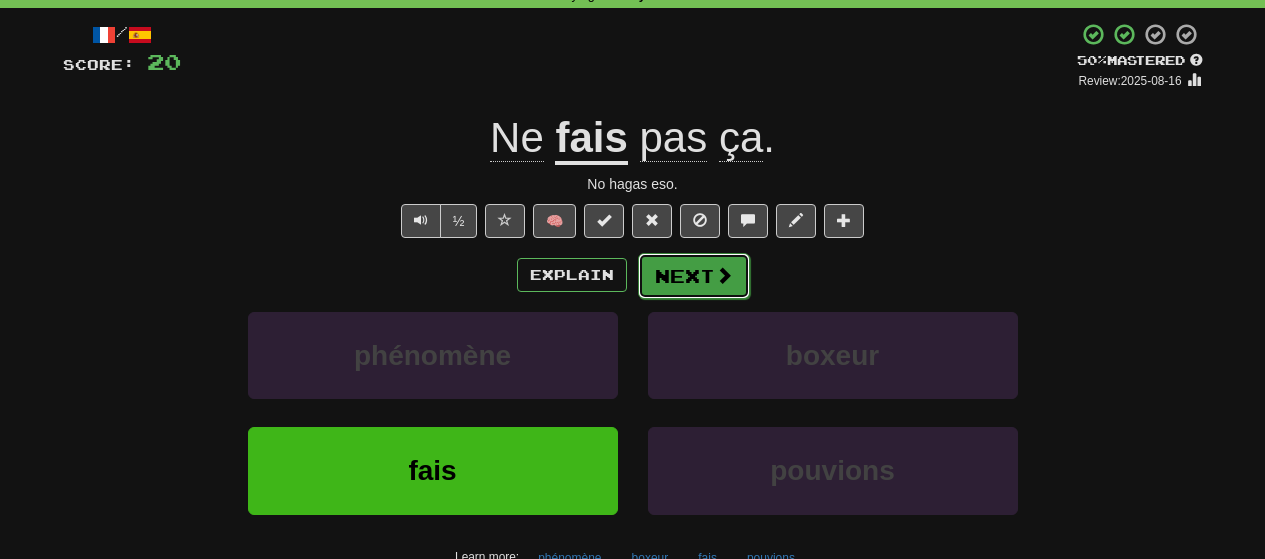 click on "Next" at bounding box center (694, 276) 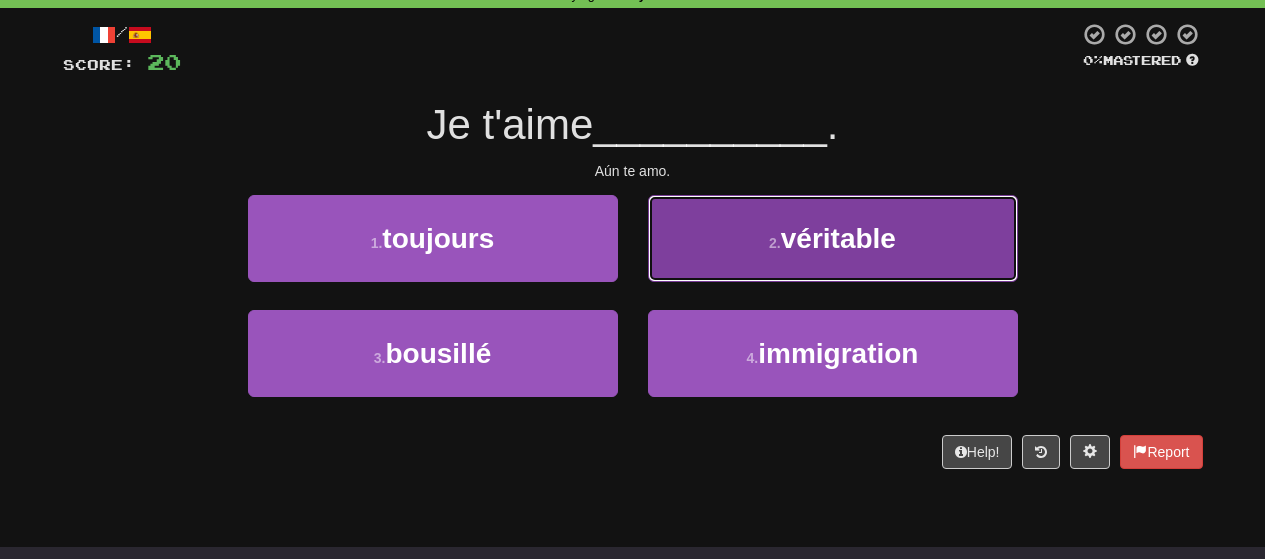 click on "2 .  véritable" at bounding box center (833, 238) 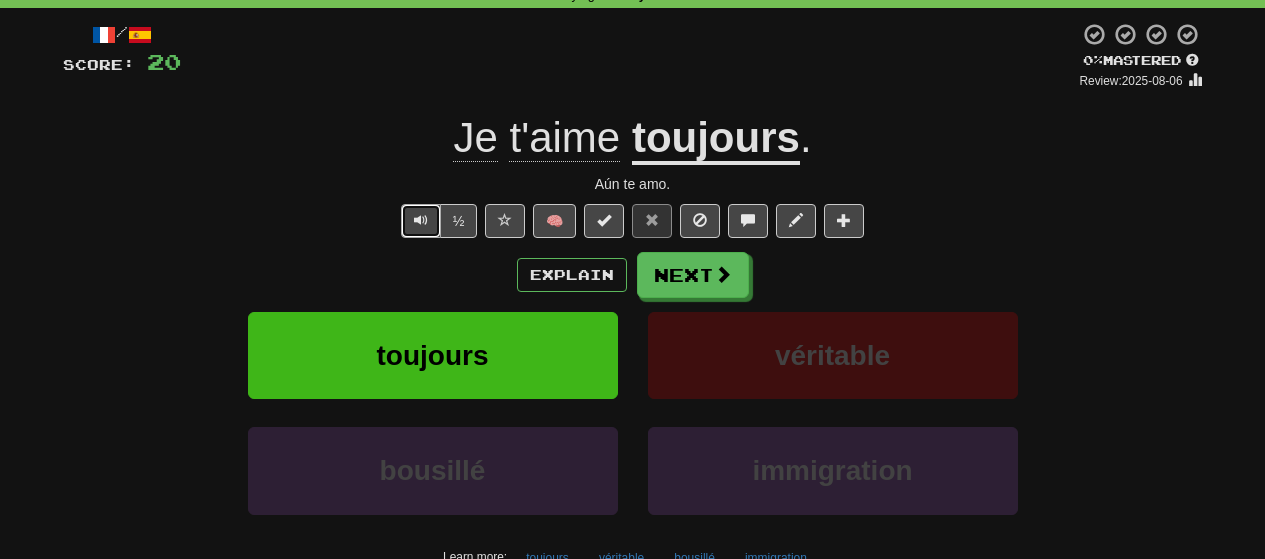 click at bounding box center [421, 221] 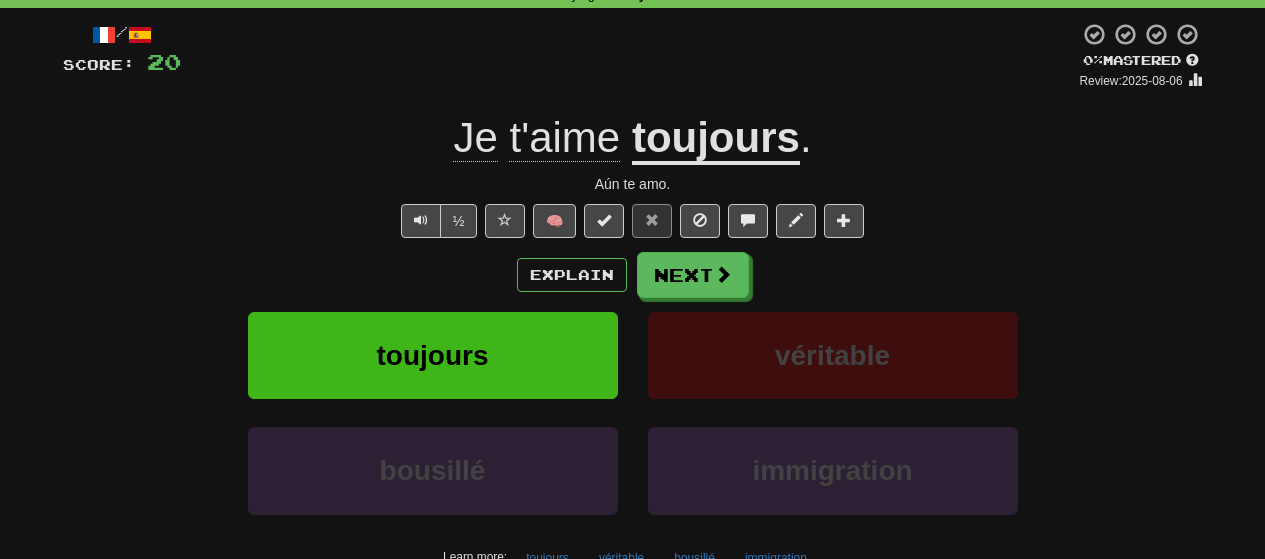 click on "toujours" at bounding box center [716, 139] 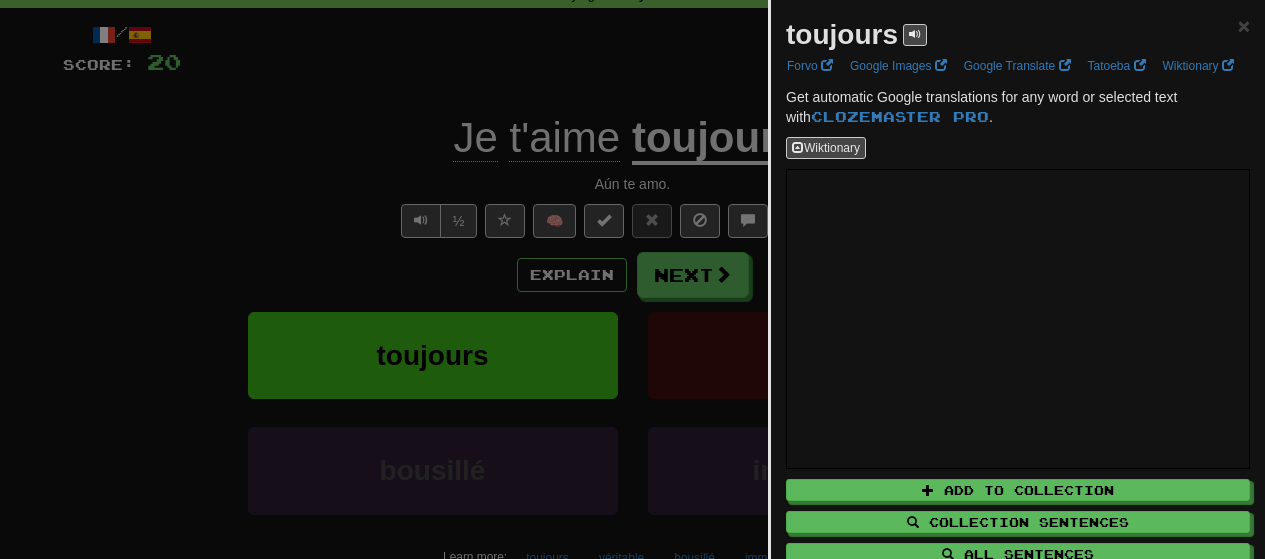click at bounding box center (632, 279) 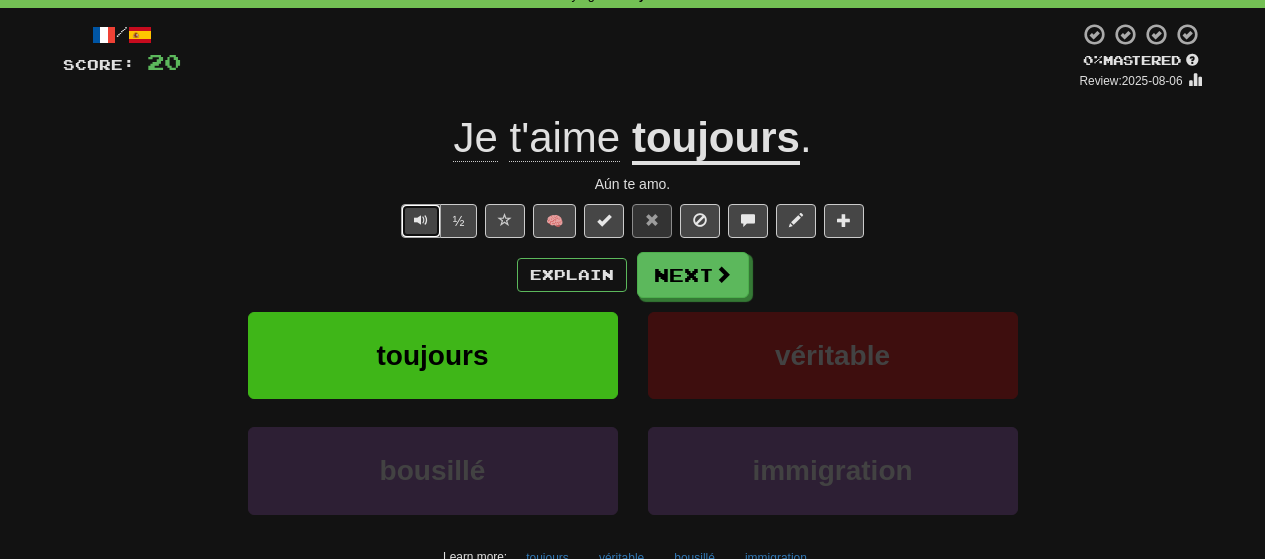 click at bounding box center (421, 220) 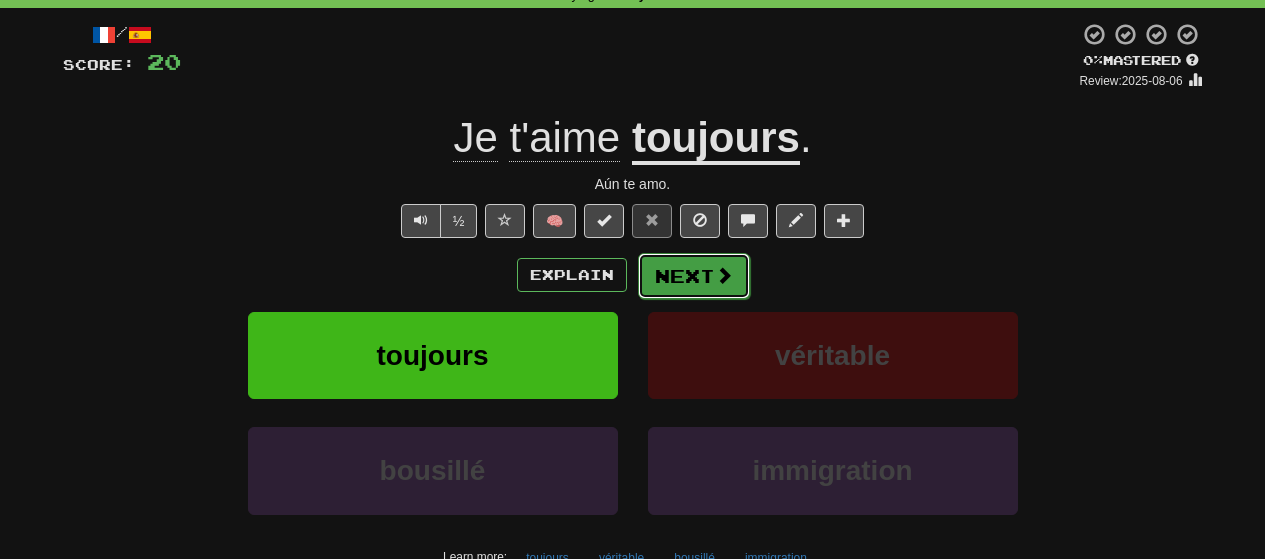 click on "Next" at bounding box center (694, 276) 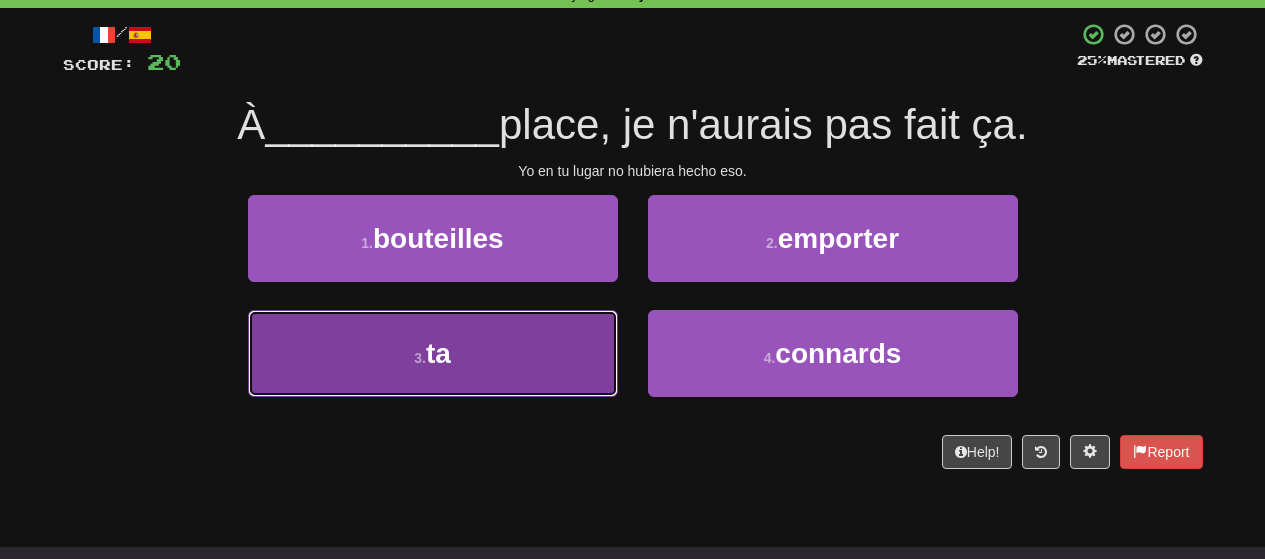 click on "3 .  ta" at bounding box center [433, 353] 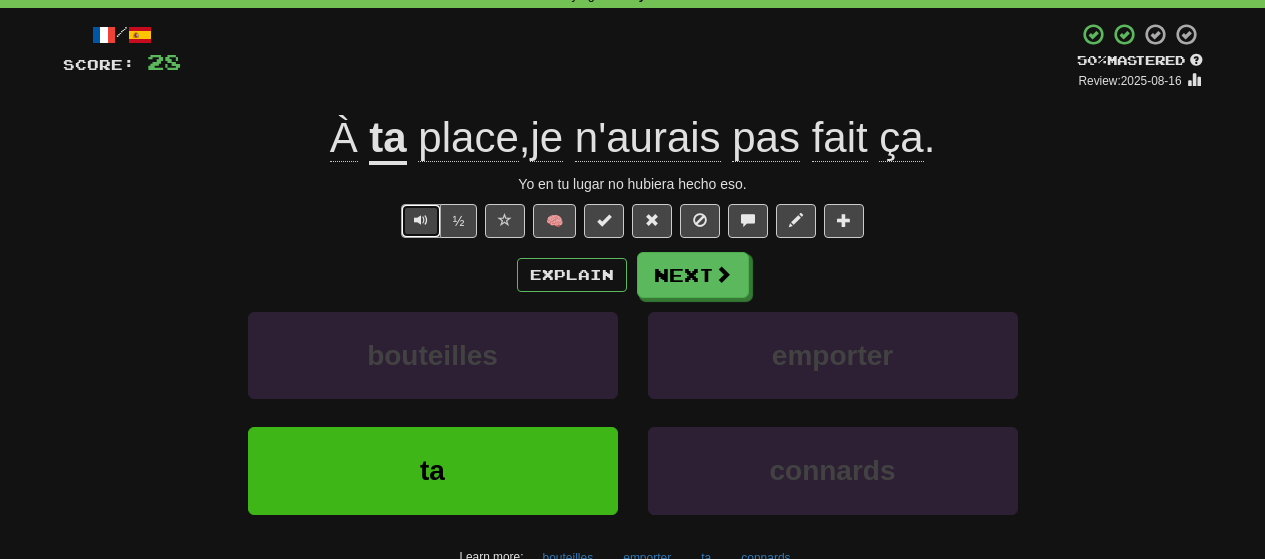 click at bounding box center (421, 220) 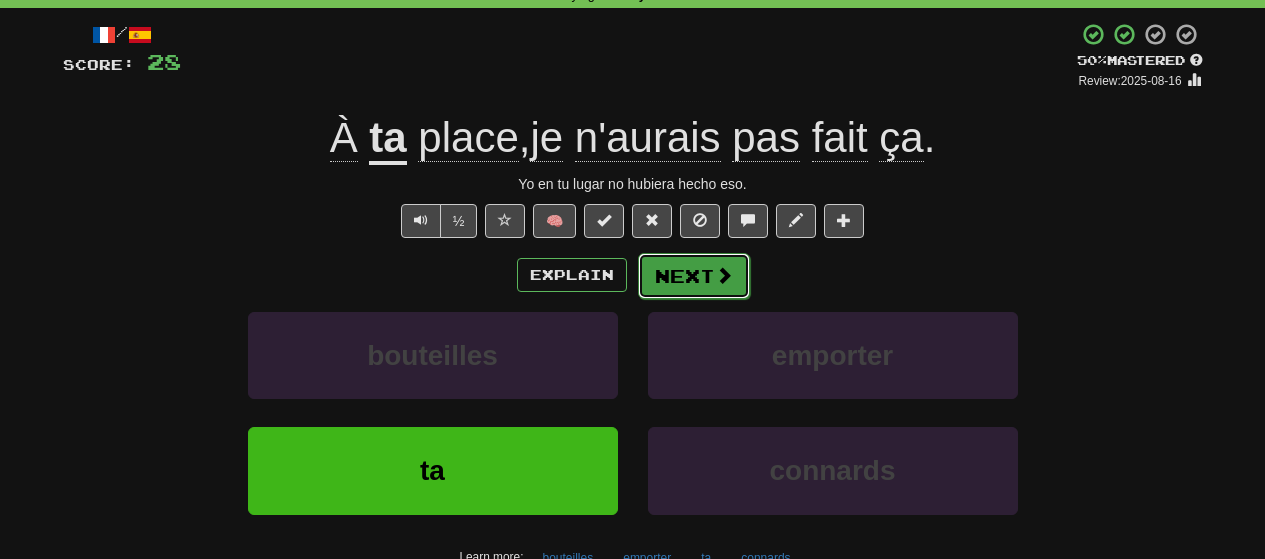click on "Next" at bounding box center (694, 276) 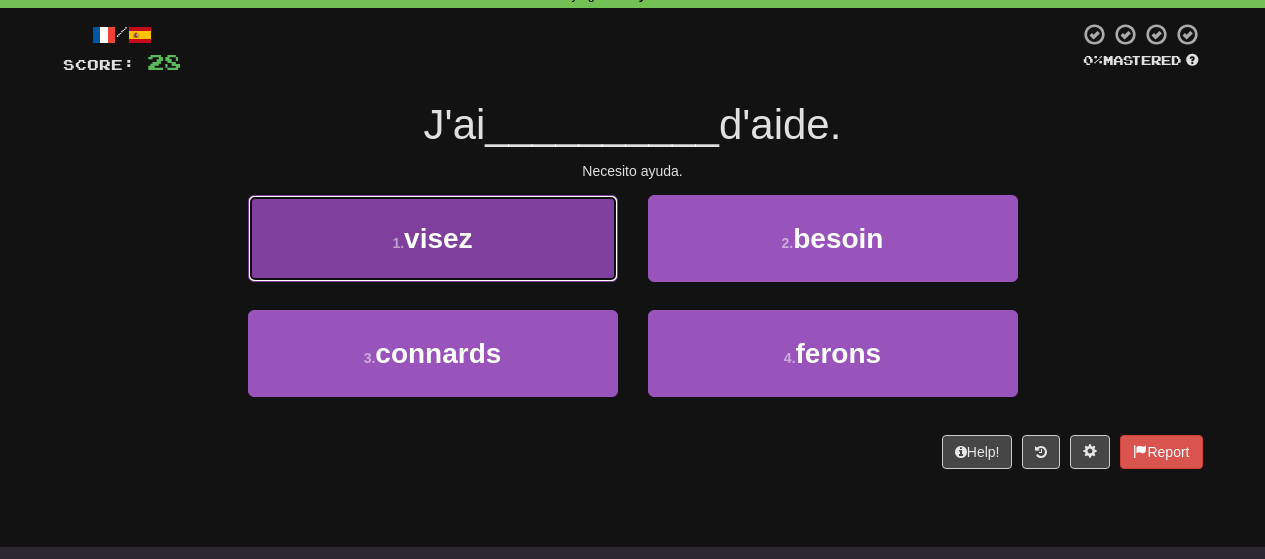 click on "1 .  visez" at bounding box center (433, 238) 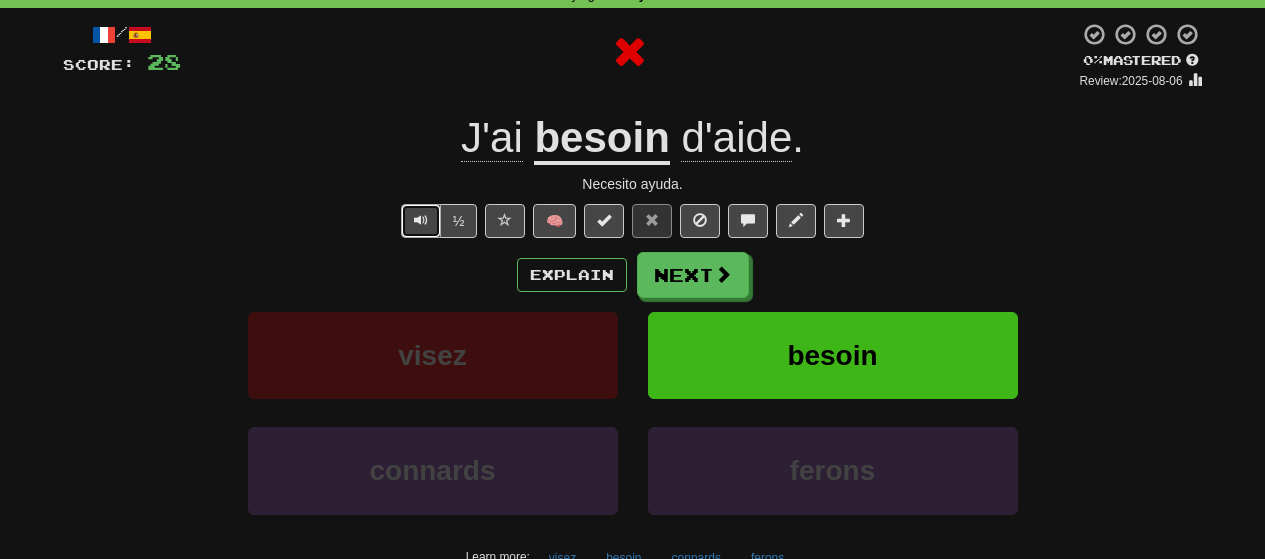 click at bounding box center [421, 220] 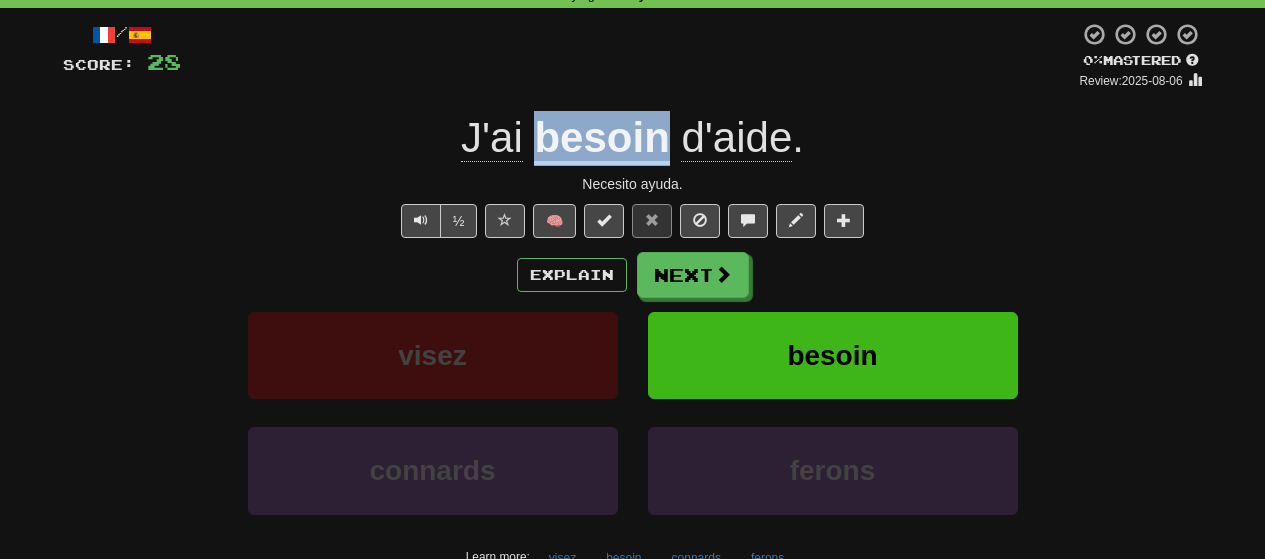 drag, startPoint x: 531, startPoint y: 152, endPoint x: 666, endPoint y: 156, distance: 135.05925 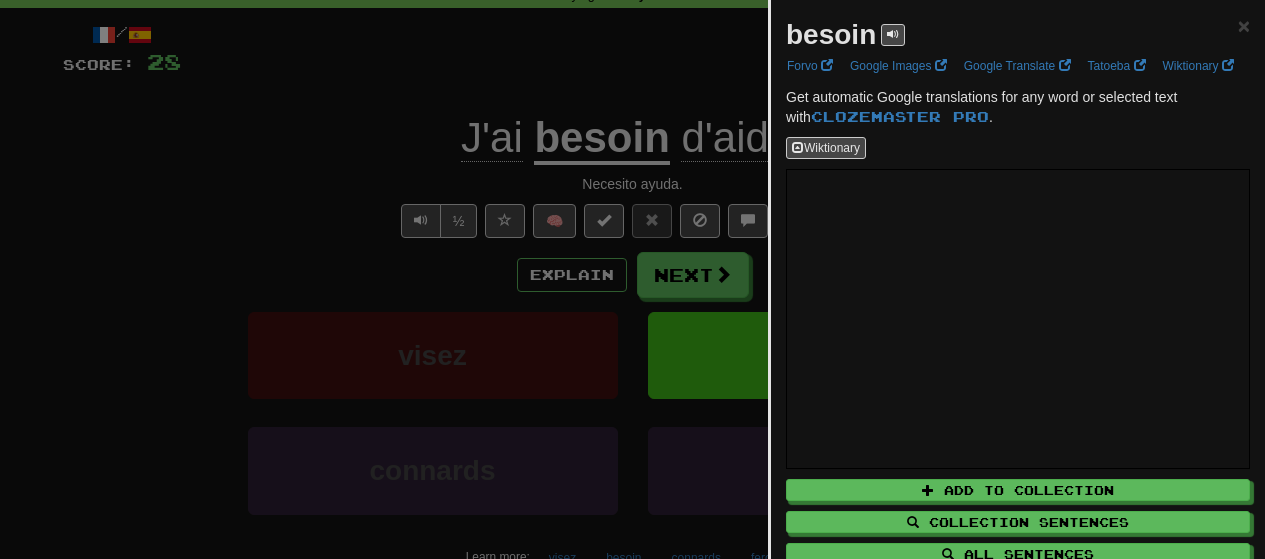 click at bounding box center [632, 279] 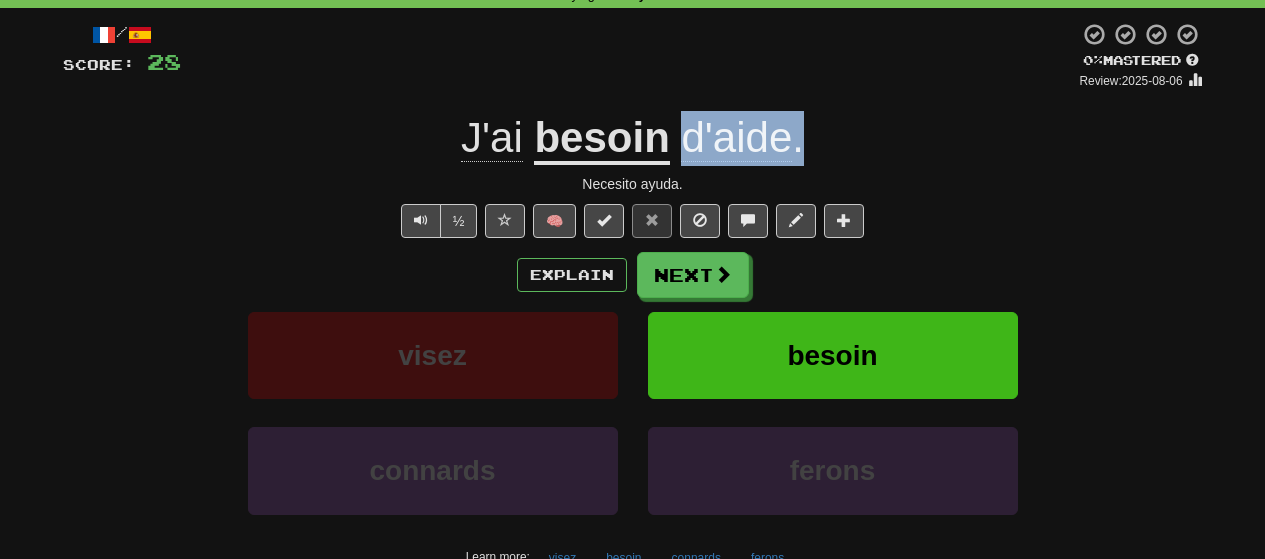 drag, startPoint x: 693, startPoint y: 144, endPoint x: 817, endPoint y: 160, distance: 125.028 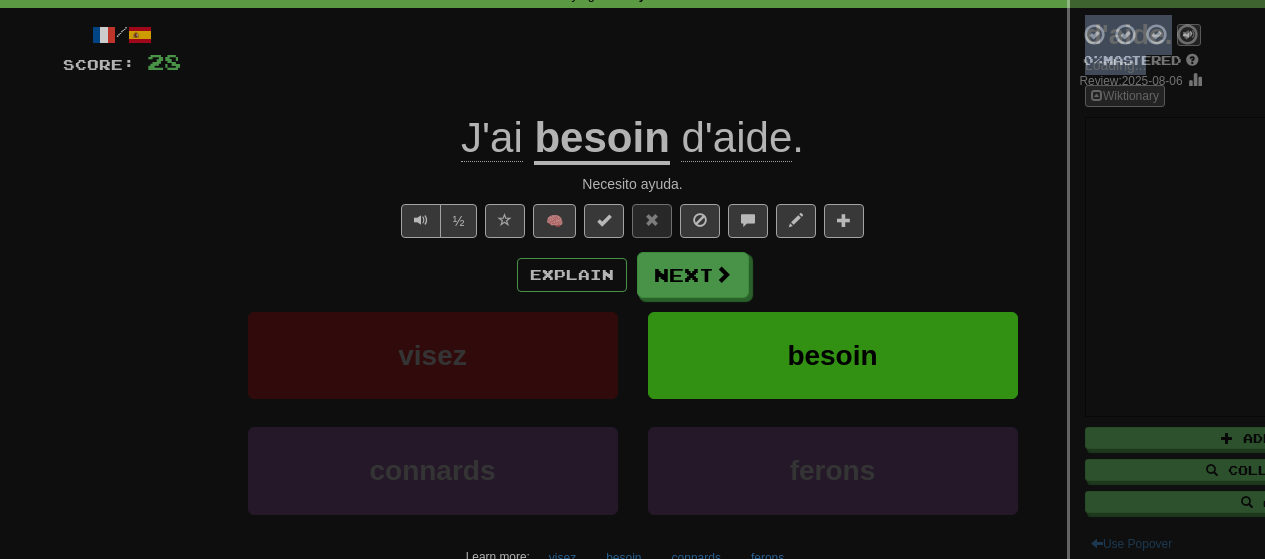 click on "Dashboard
Clozemaster
EmilyLucia2010
/
Toggle Dropdown
Dashboard
Leaderboard
Activity Feed
Notifications
Profile
Discussions
한국어
/
English
Streak:
0
Review:
0
Points Today: 0
Bahasa Indonesia
/
English
Streak:
0
Review:
14
Points Today: 0
Dansk
/
Español
Streak:
0
Review:
0
Points Today: 0
Deutsch
/
Español
Streak:
0
Review:
0
Points Today: 0
Français
/
Español
Streak:
0
Review:
8
Points Today: 0
Italiano
/
Español
Streak:
0
Review:
20
Points Today: 0
Nederlands
/
English
Streak:
0
Review:
0
Points Today: 0
Norsk bokmål
/" at bounding box center [632, 643] 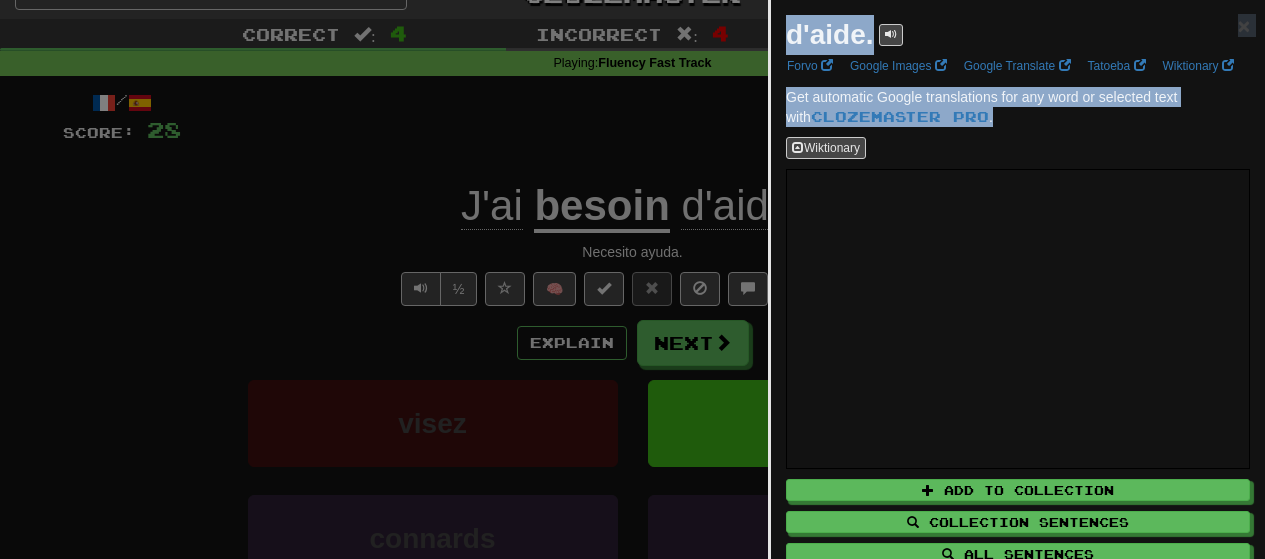 scroll, scrollTop: 0, scrollLeft: 0, axis: both 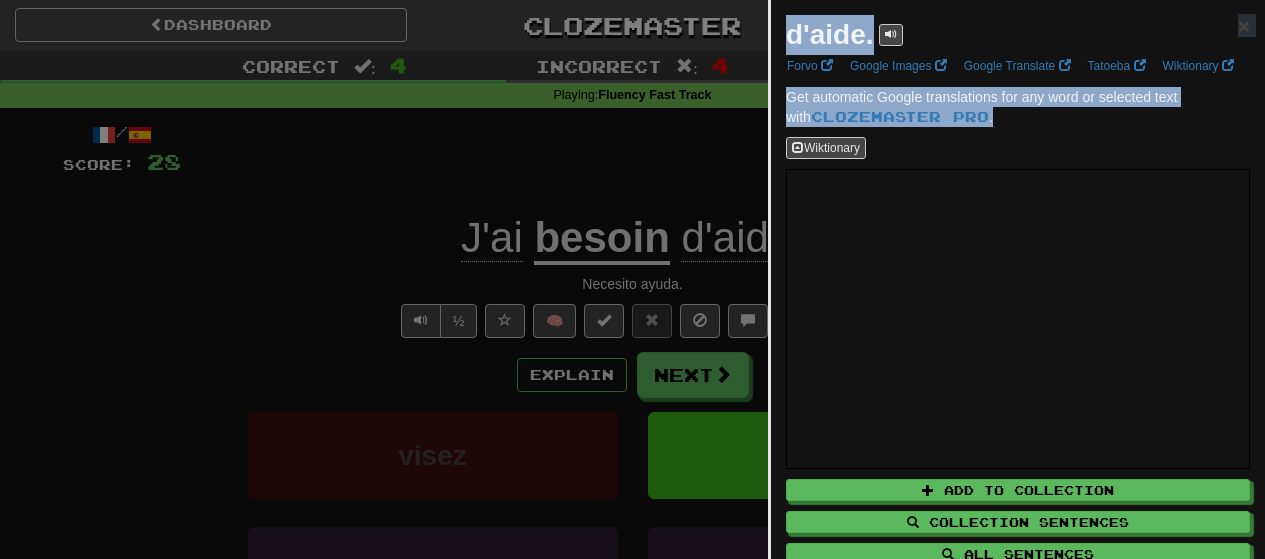 click at bounding box center [632, 279] 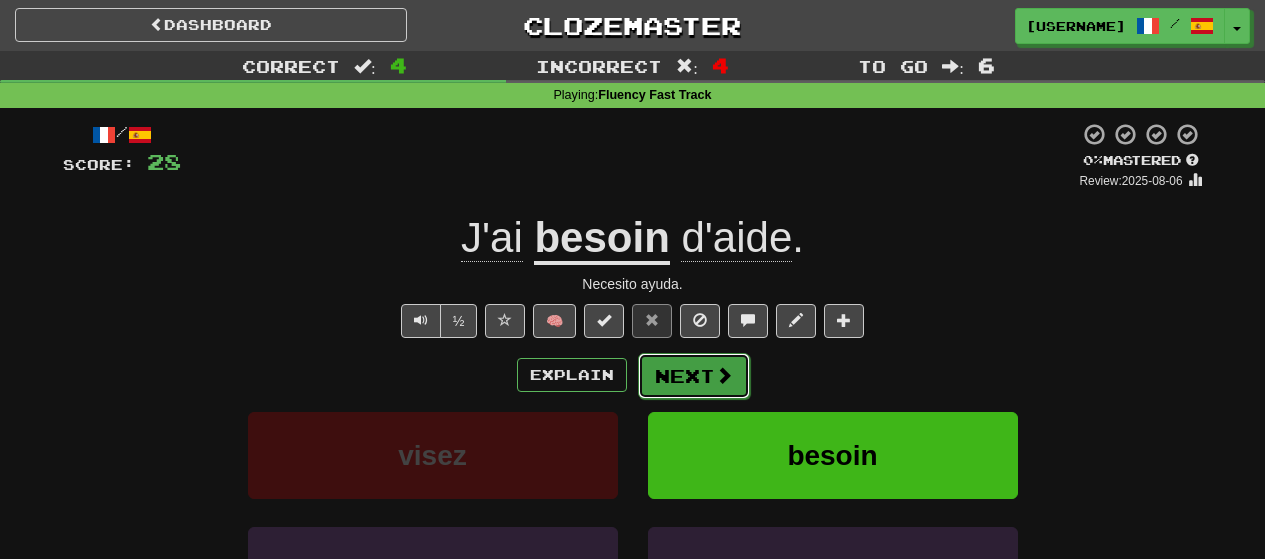 click on "Next" at bounding box center [694, 376] 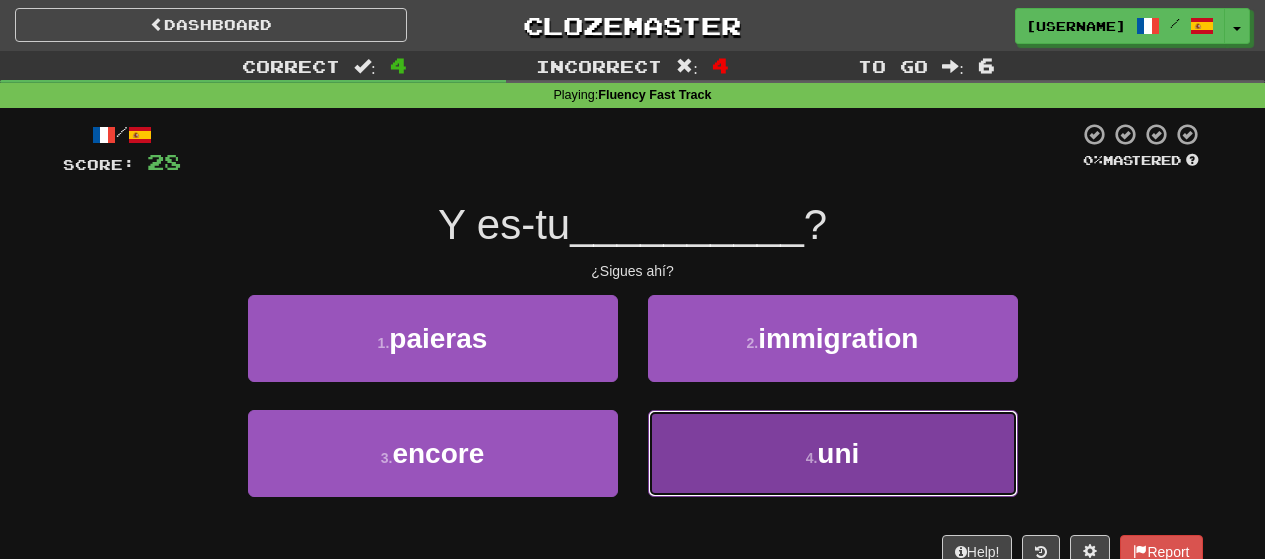 click on "4 .  uni" at bounding box center (833, 453) 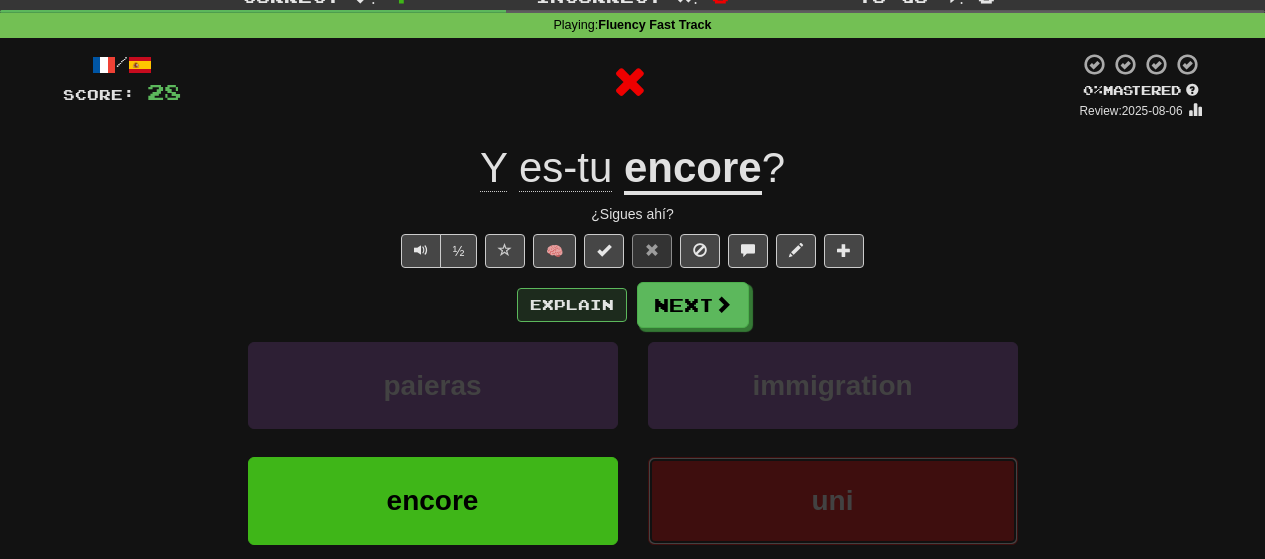 scroll, scrollTop: 100, scrollLeft: 0, axis: vertical 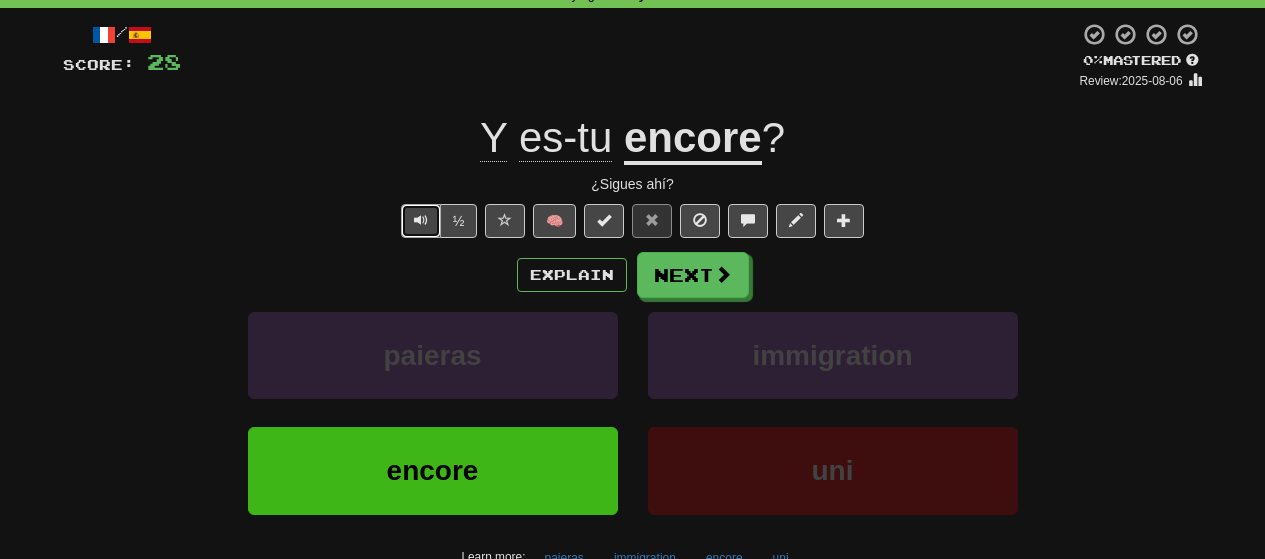 click at bounding box center [421, 220] 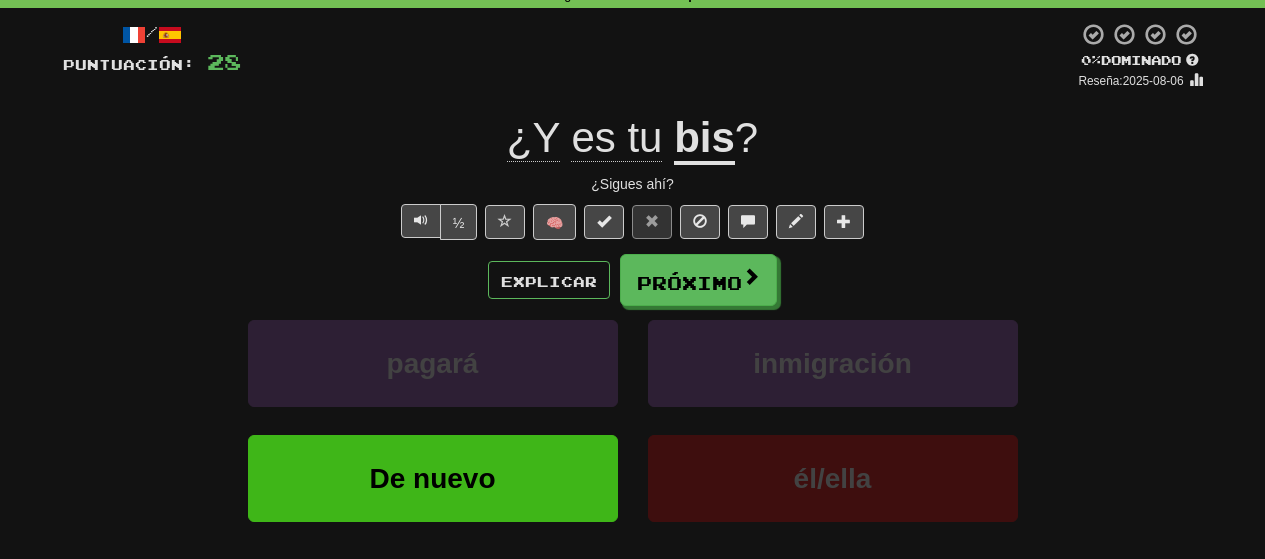 scroll, scrollTop: 100, scrollLeft: 0, axis: vertical 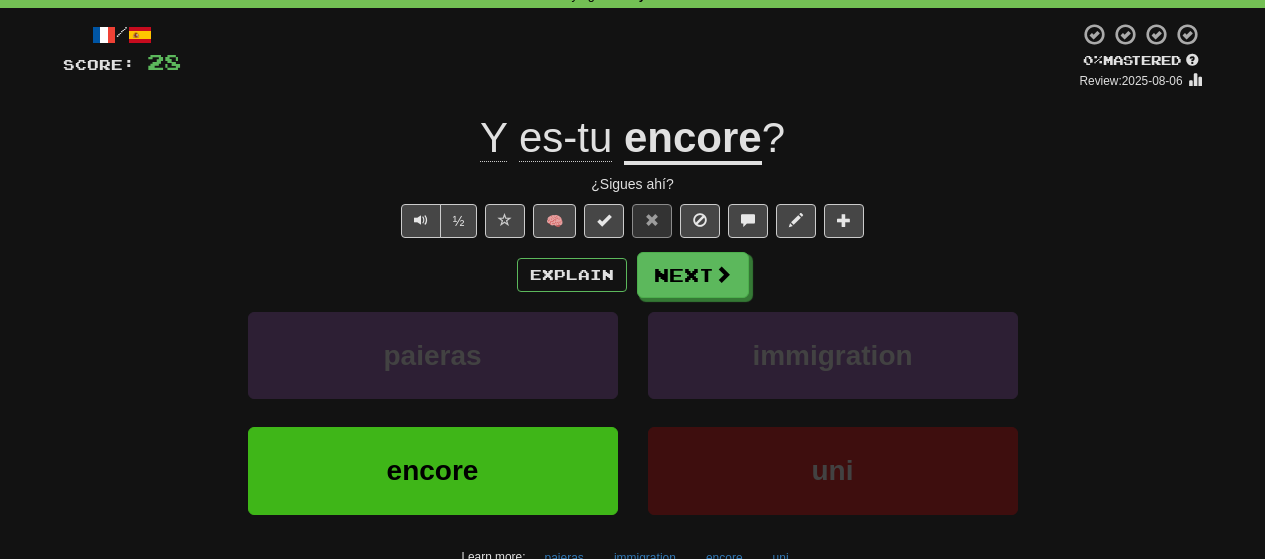 click on "Y   es-tu   encore  ?" at bounding box center [633, 138] 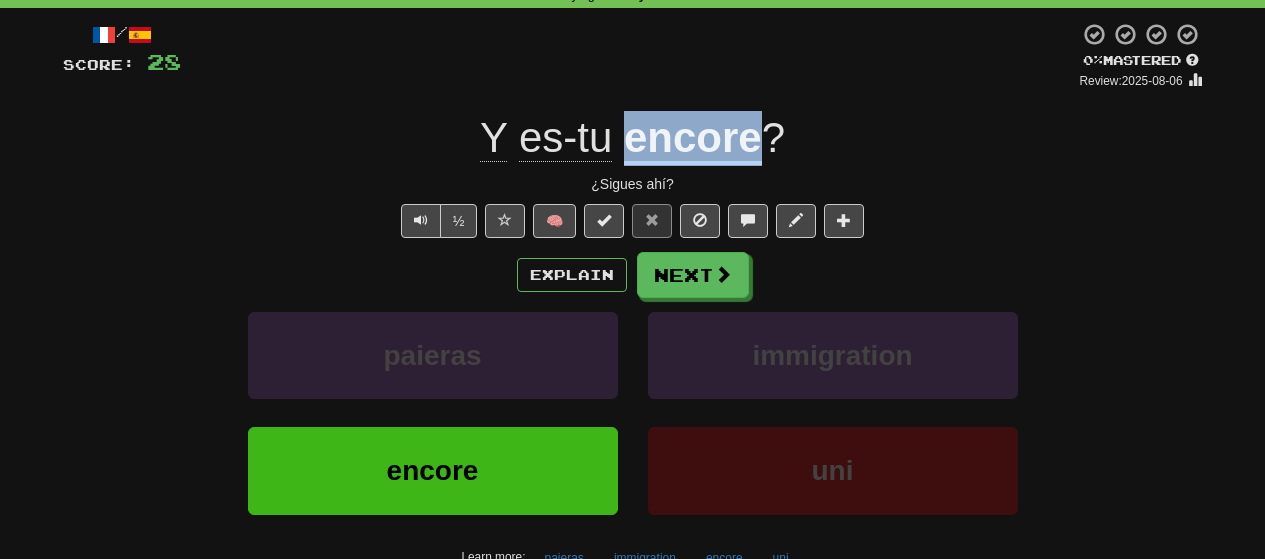 drag, startPoint x: 613, startPoint y: 136, endPoint x: 755, endPoint y: 154, distance: 143.13629 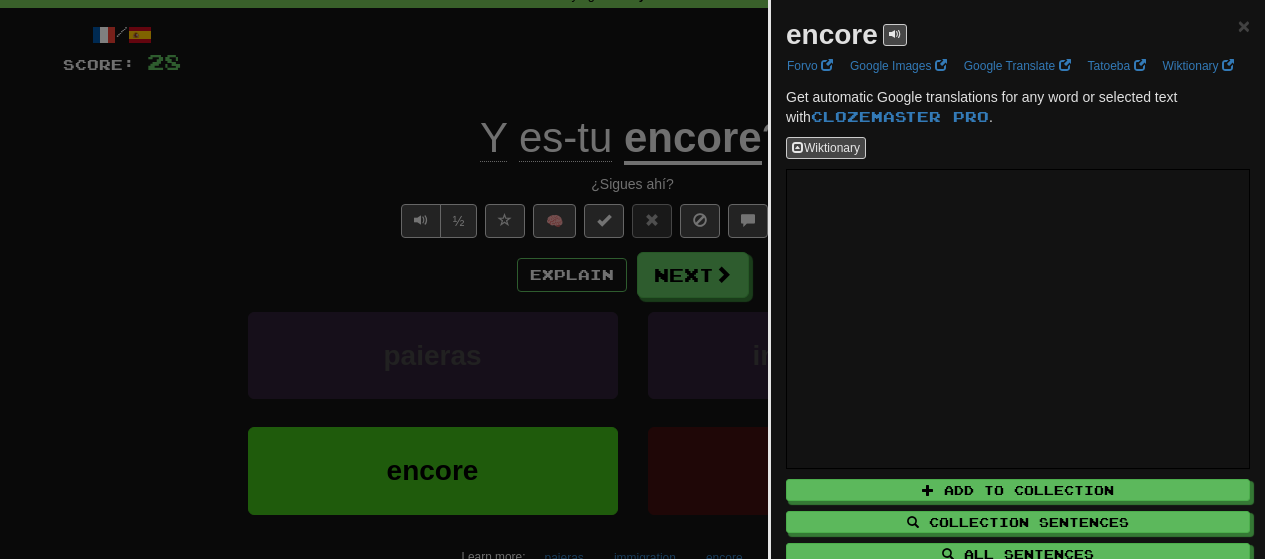 click at bounding box center [632, 279] 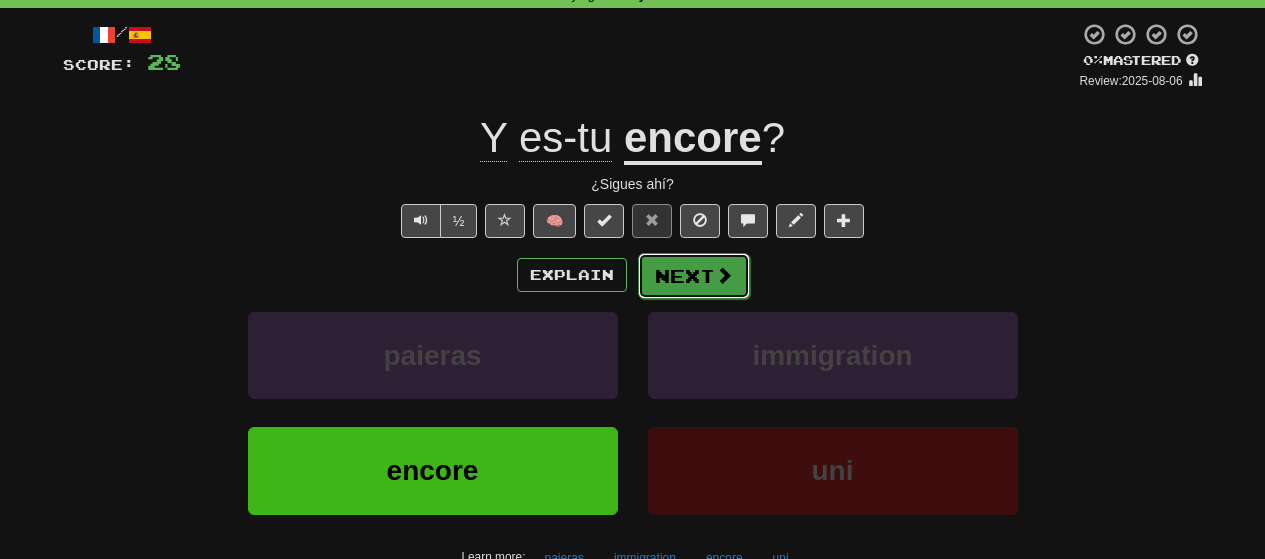 click on "Next" at bounding box center (694, 276) 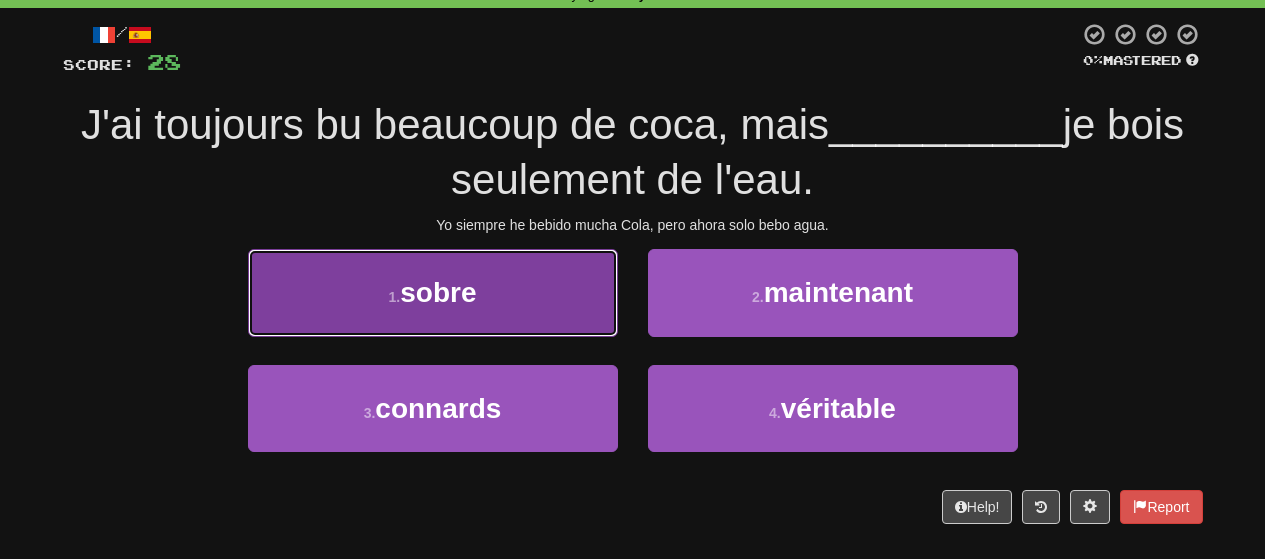click on "1 .  sobre" at bounding box center (433, 292) 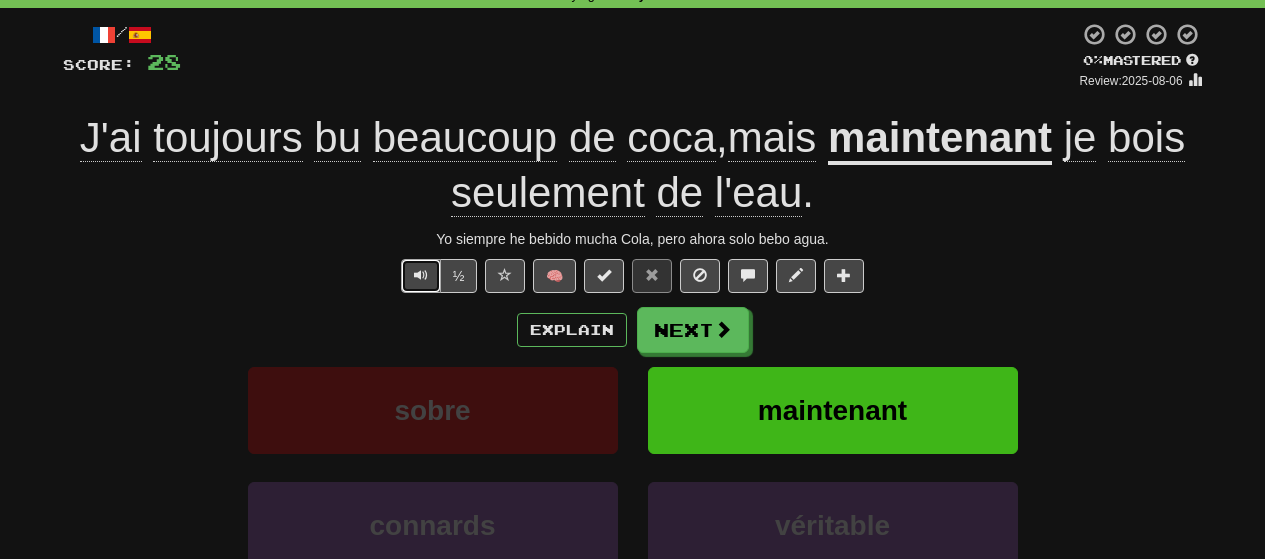 click at bounding box center (421, 276) 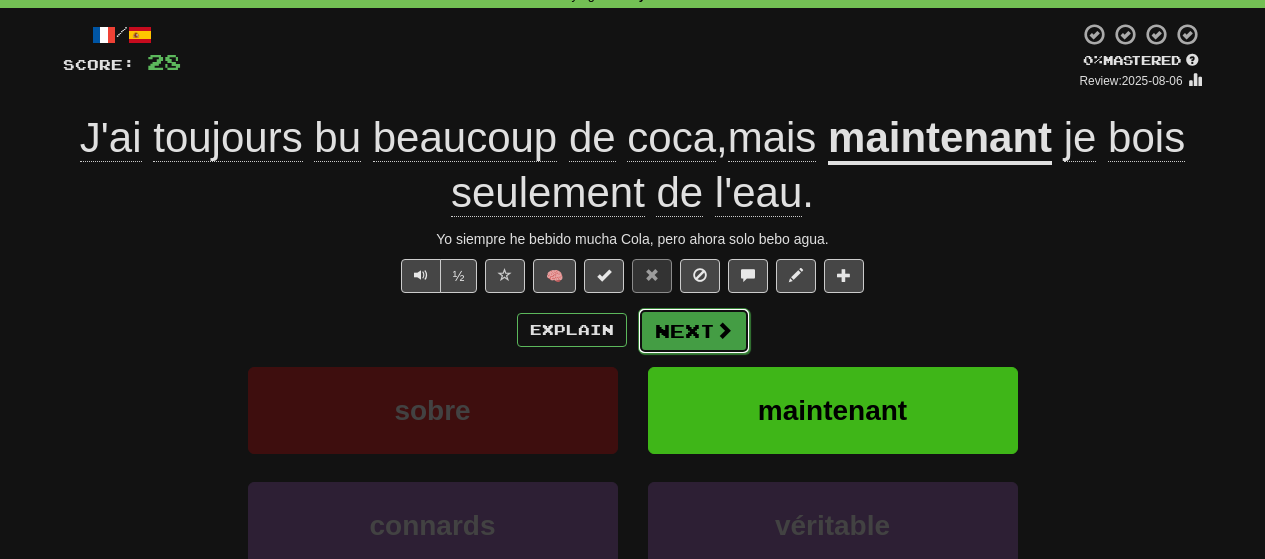 click at bounding box center [724, 330] 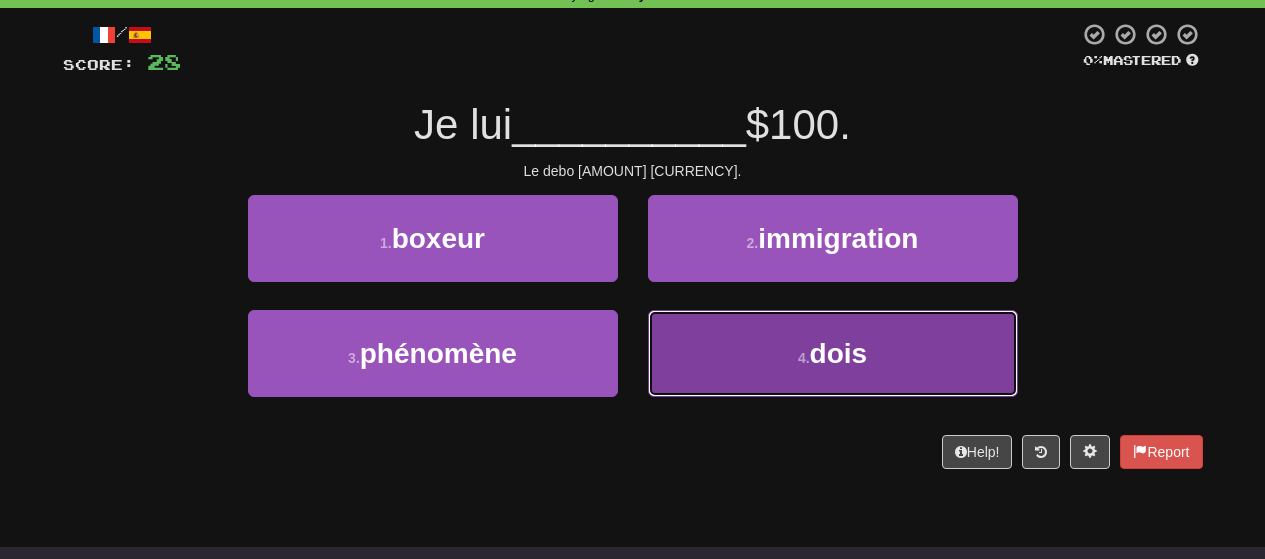 click on "4 .  dois" at bounding box center [833, 353] 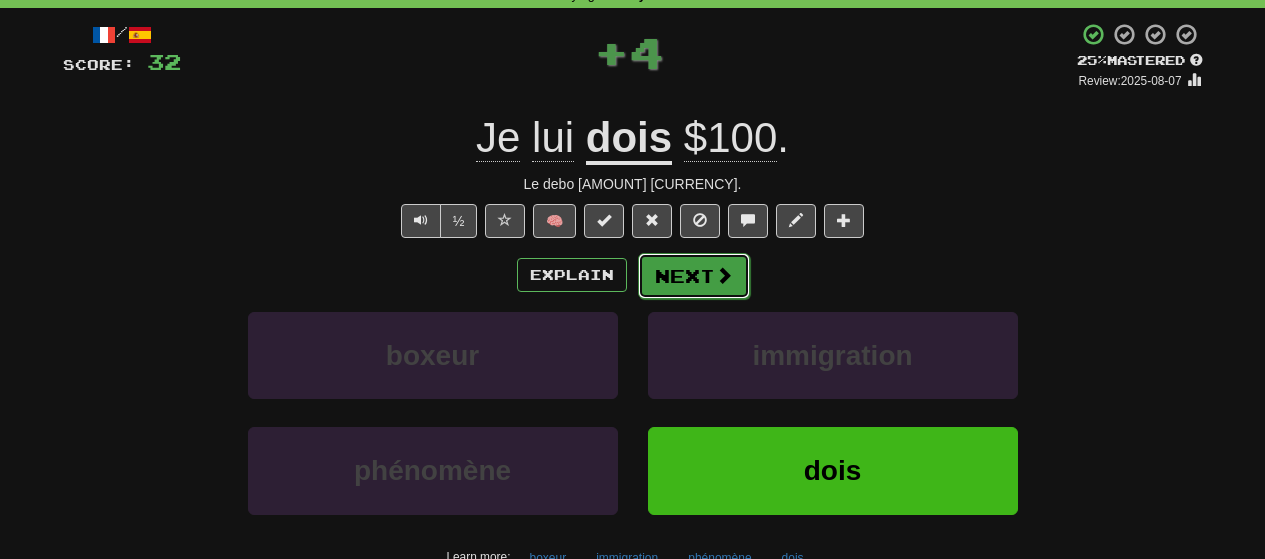 click on "Next" at bounding box center (694, 276) 